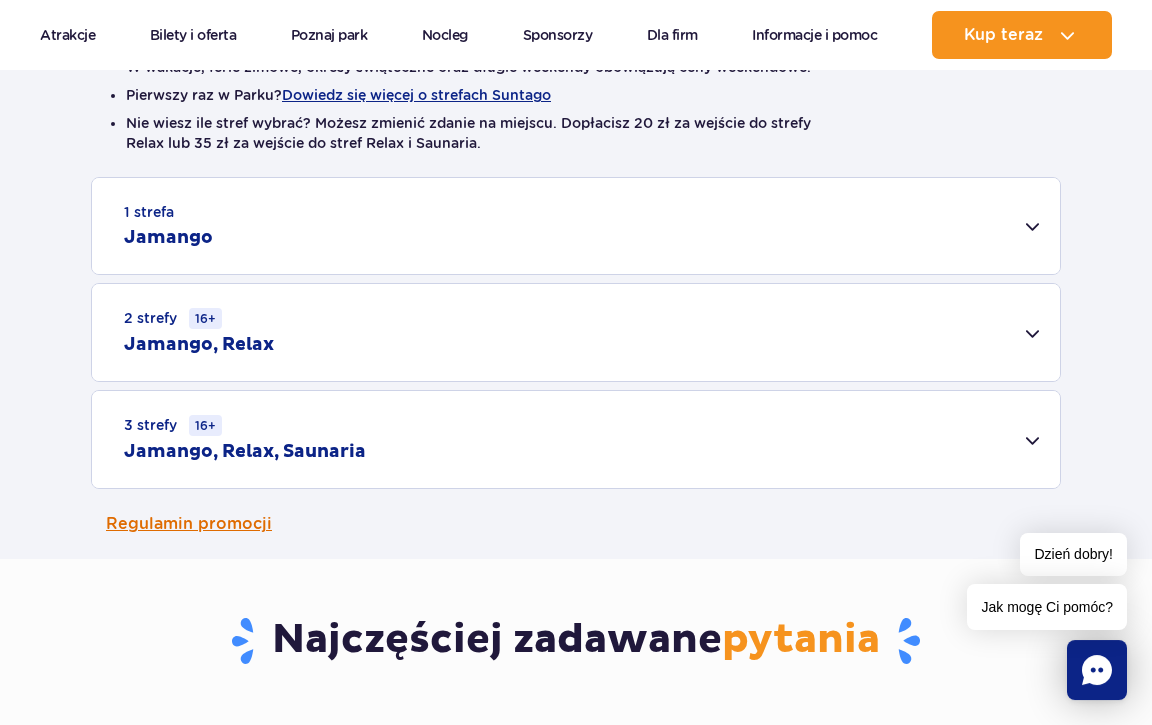 scroll, scrollTop: 570, scrollLeft: 0, axis: vertical 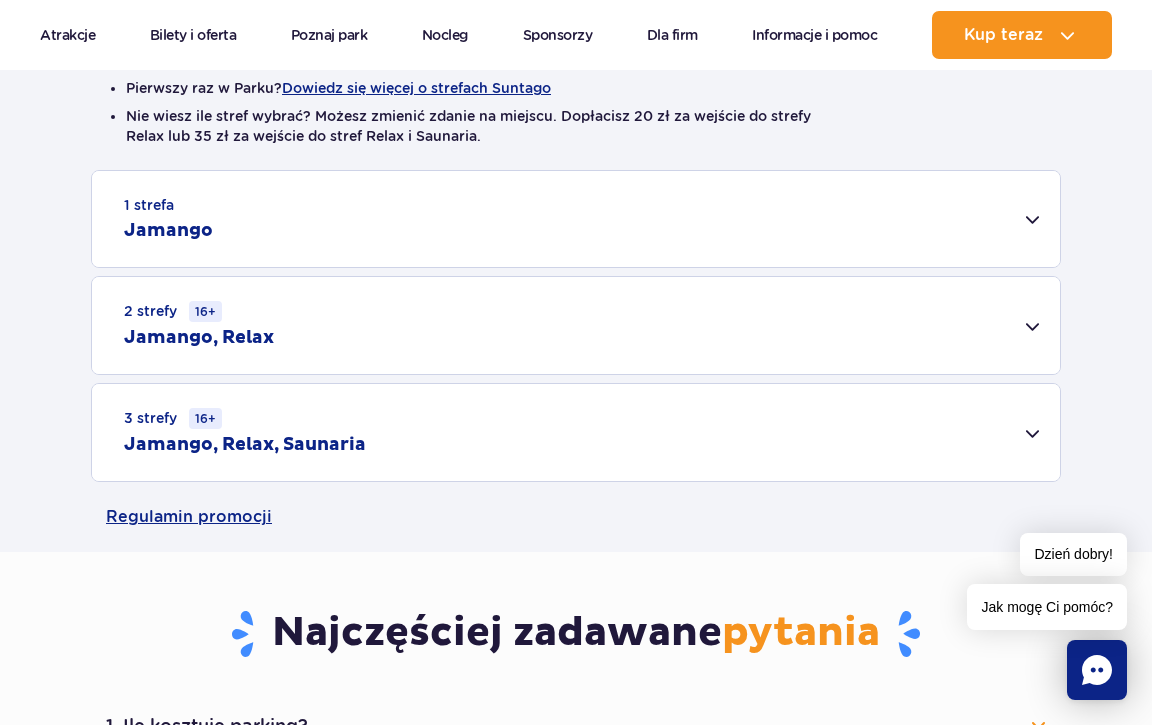 click on "2 strefy  16+
Jamango, Relax" at bounding box center [576, 325] 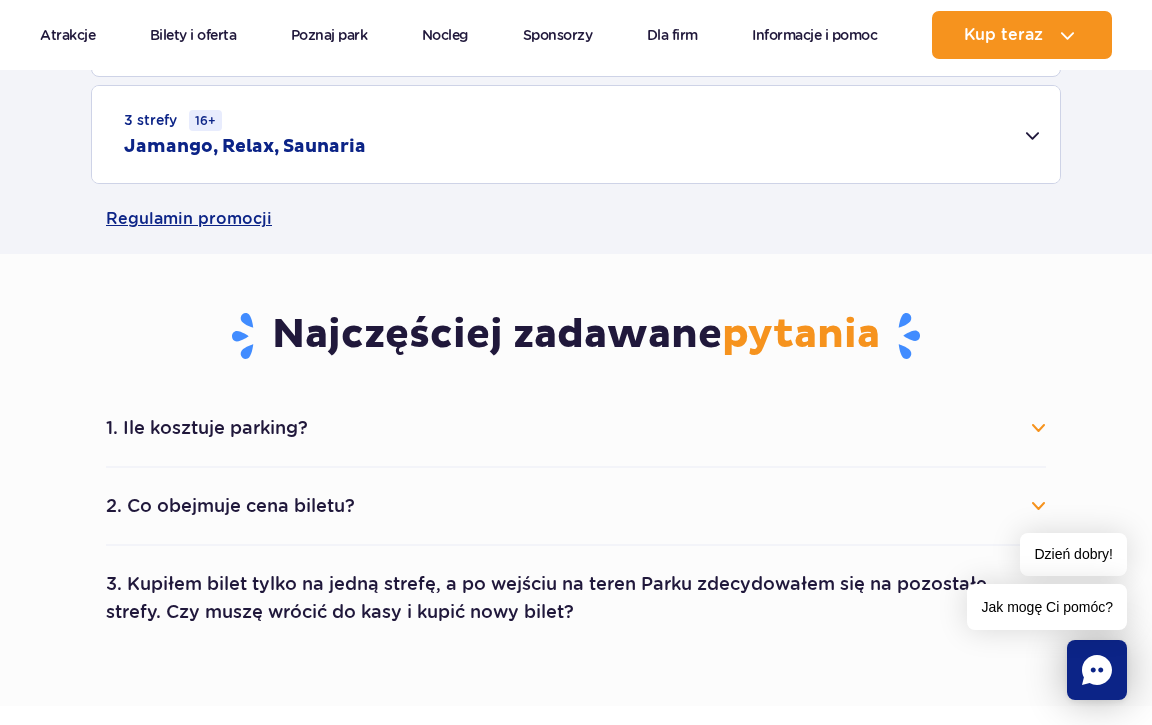 scroll, scrollTop: 1482, scrollLeft: 0, axis: vertical 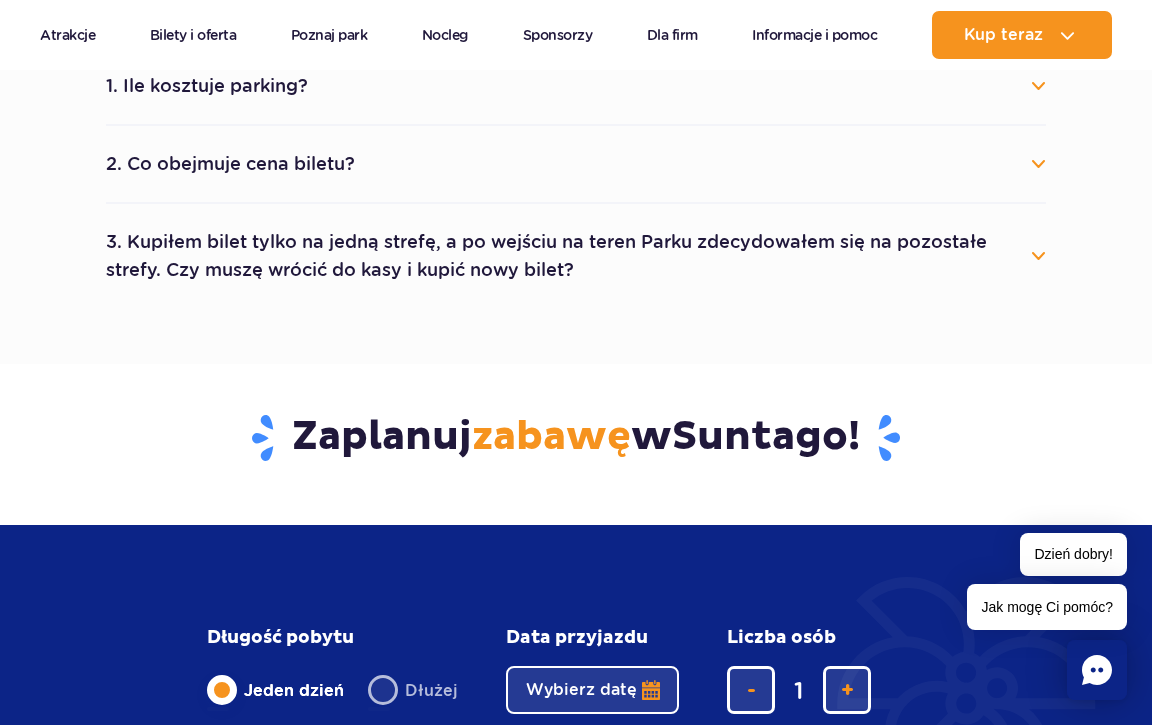 click on "2. Co obejmuje cena biletu?
Cena biletu obejmuje wejście do wybranych stref parku (Jamango, Relax, Saunaria). Cena nie obejmuje zabiegów w Wellness & SPA, oraz produktów sprzedawanych w restauracjach i sklepach." at bounding box center (576, 165) 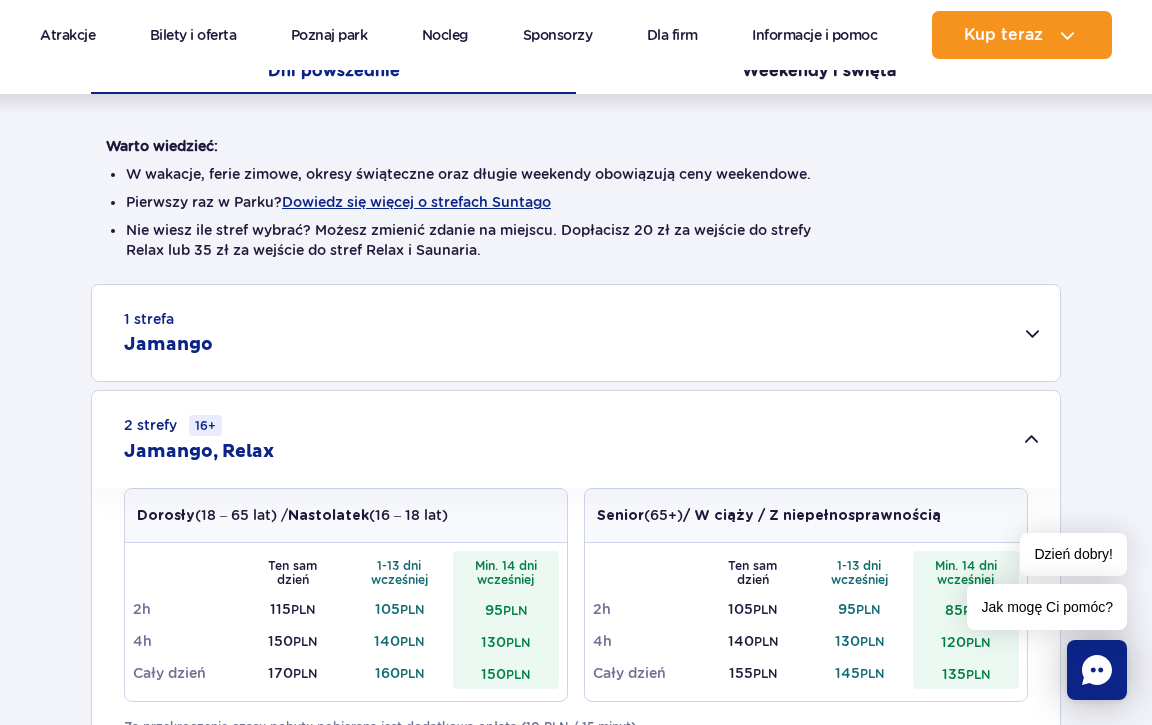 scroll, scrollTop: 0, scrollLeft: 0, axis: both 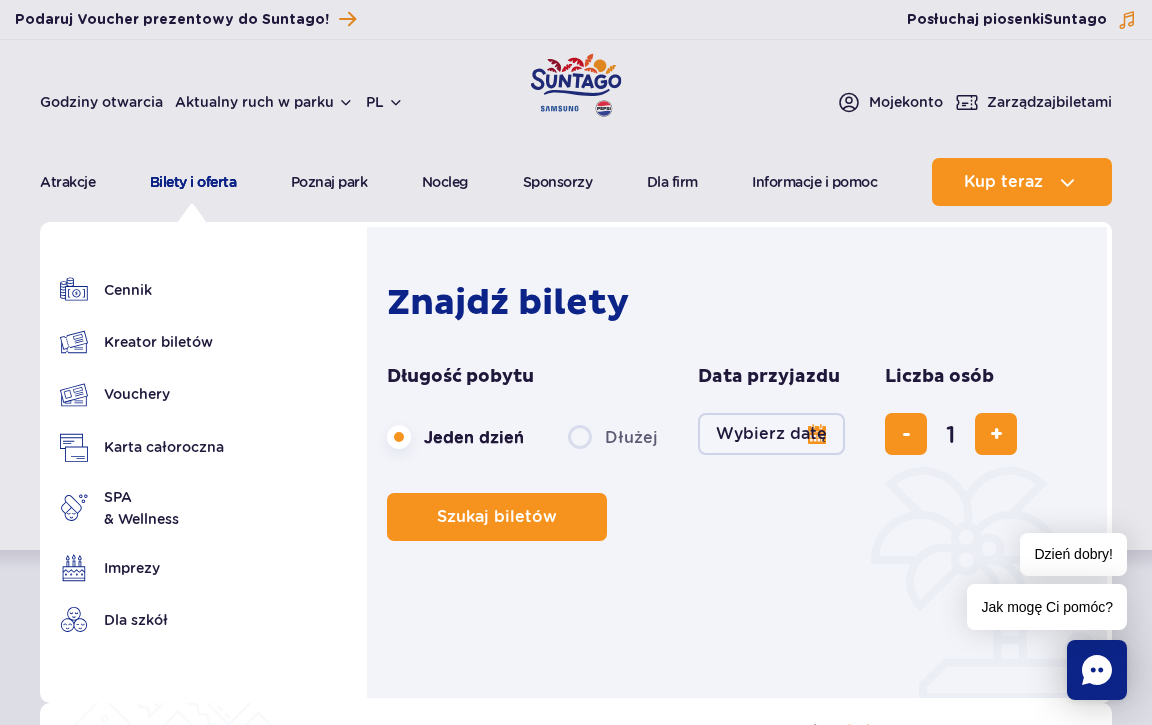 click on "Bilety i oferta" at bounding box center (193, 182) 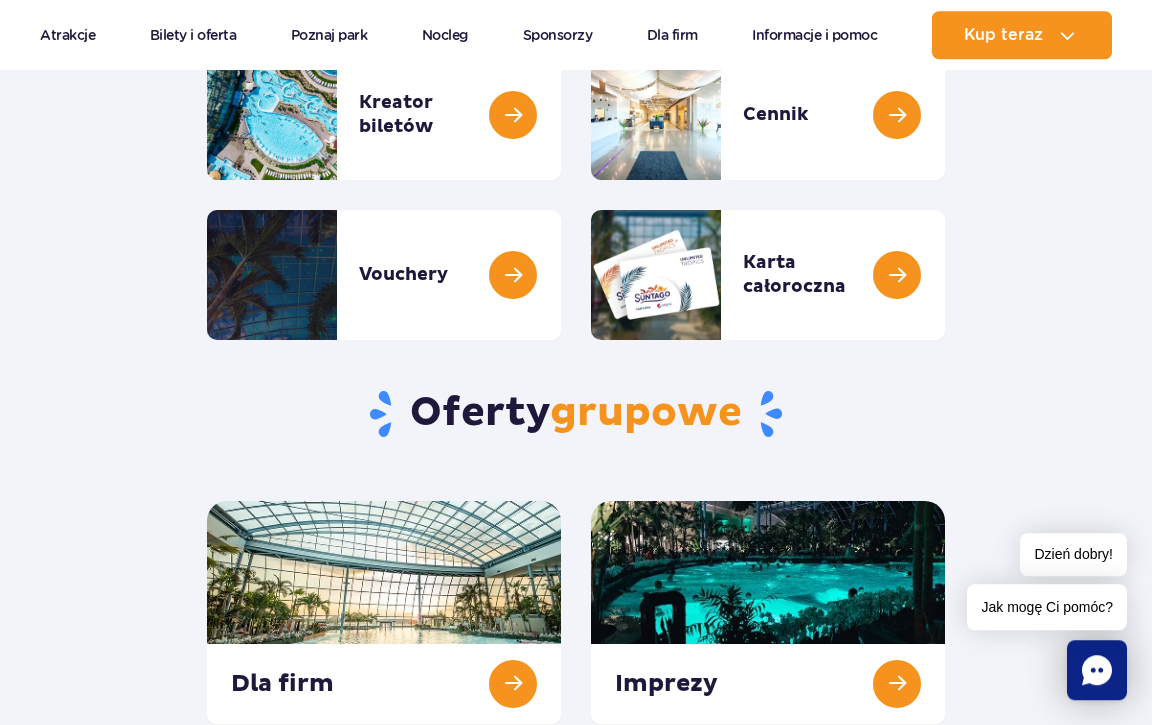 scroll, scrollTop: 114, scrollLeft: 0, axis: vertical 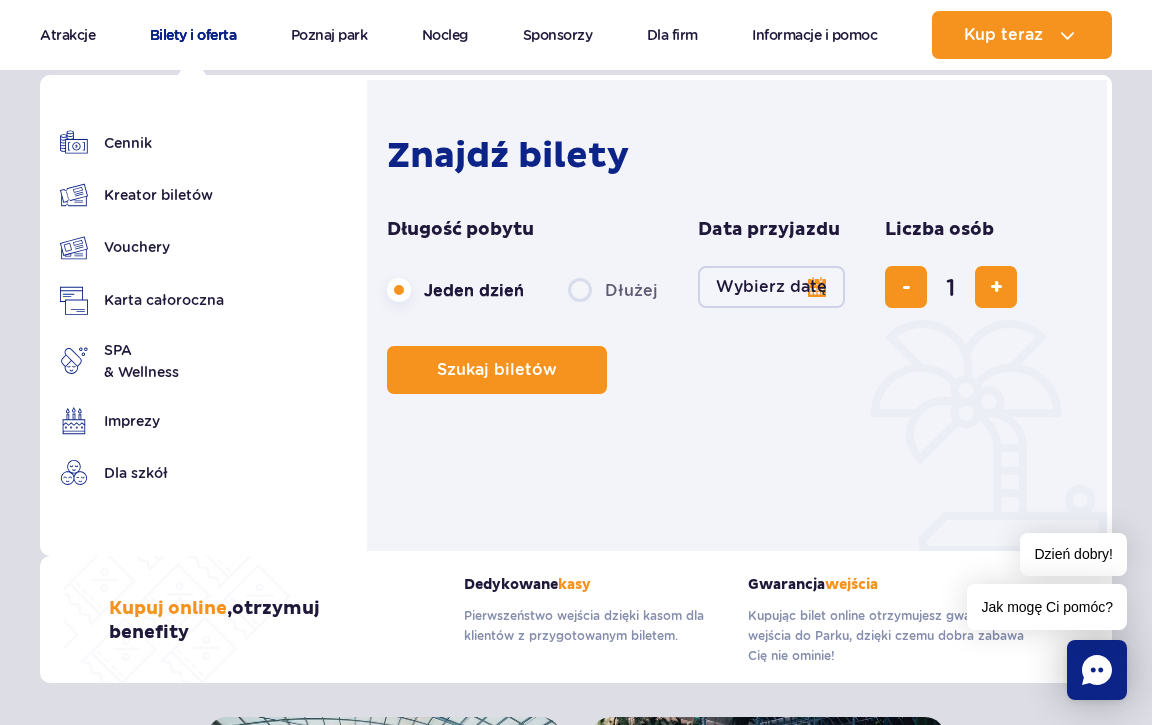 click on "Bilety i oferta" at bounding box center (193, 35) 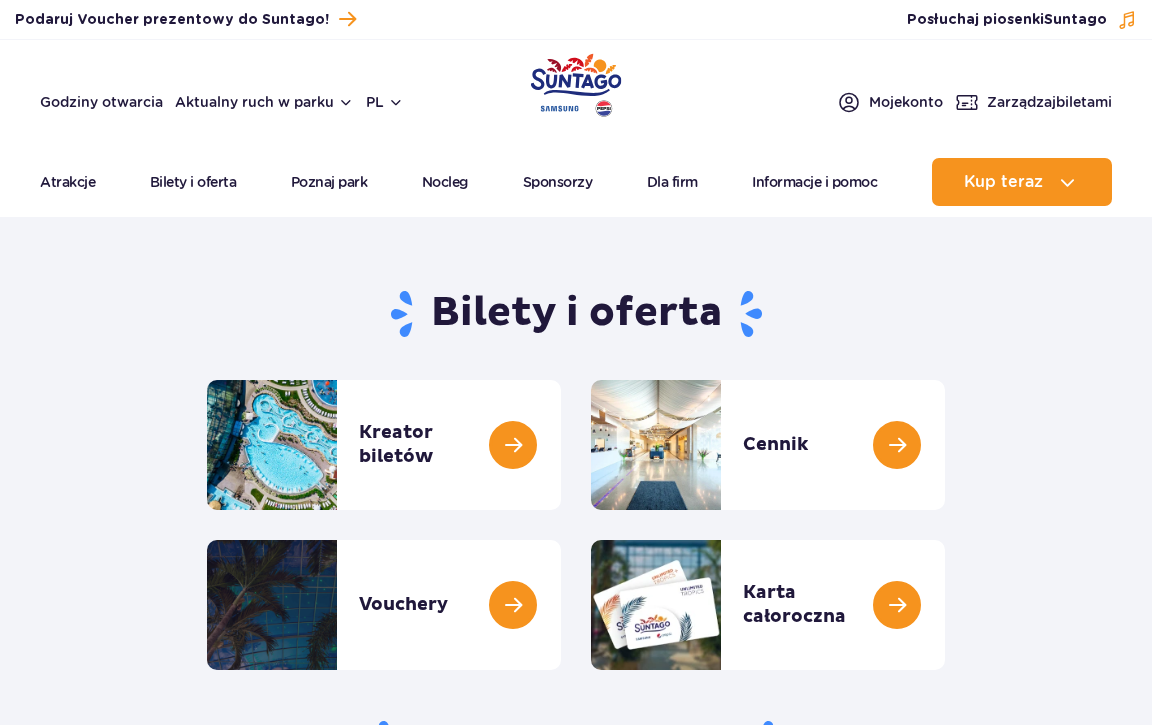scroll, scrollTop: 0, scrollLeft: 0, axis: both 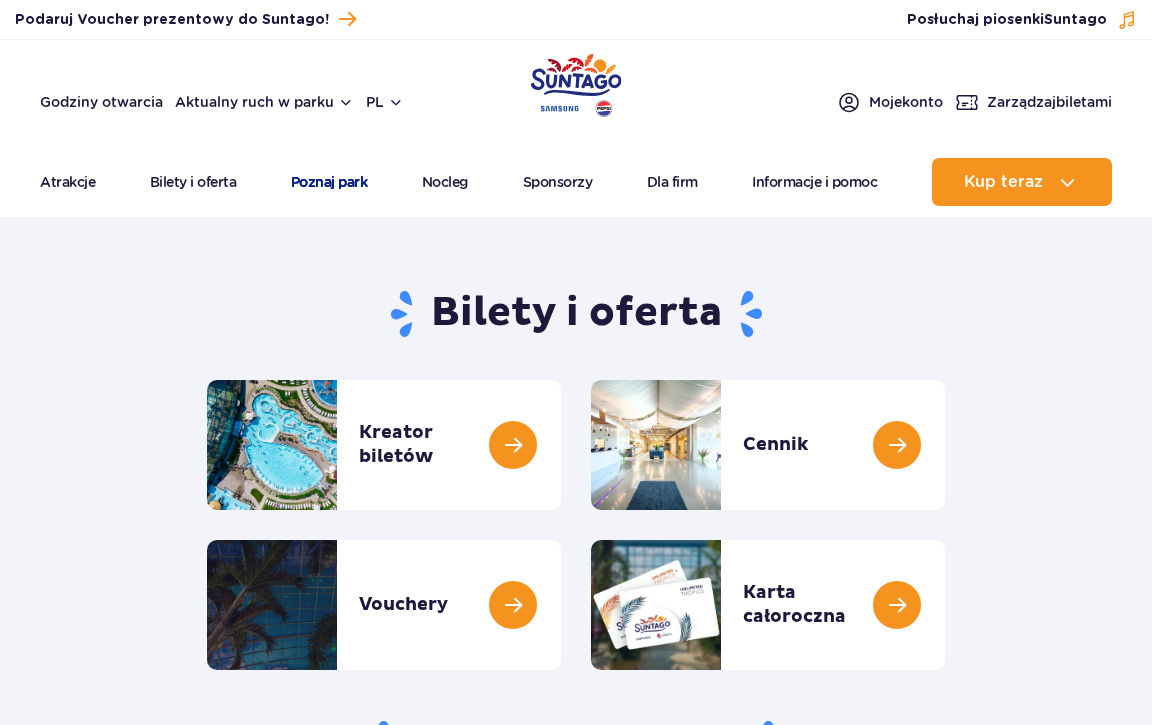click on "Poznaj park" at bounding box center (329, 182) 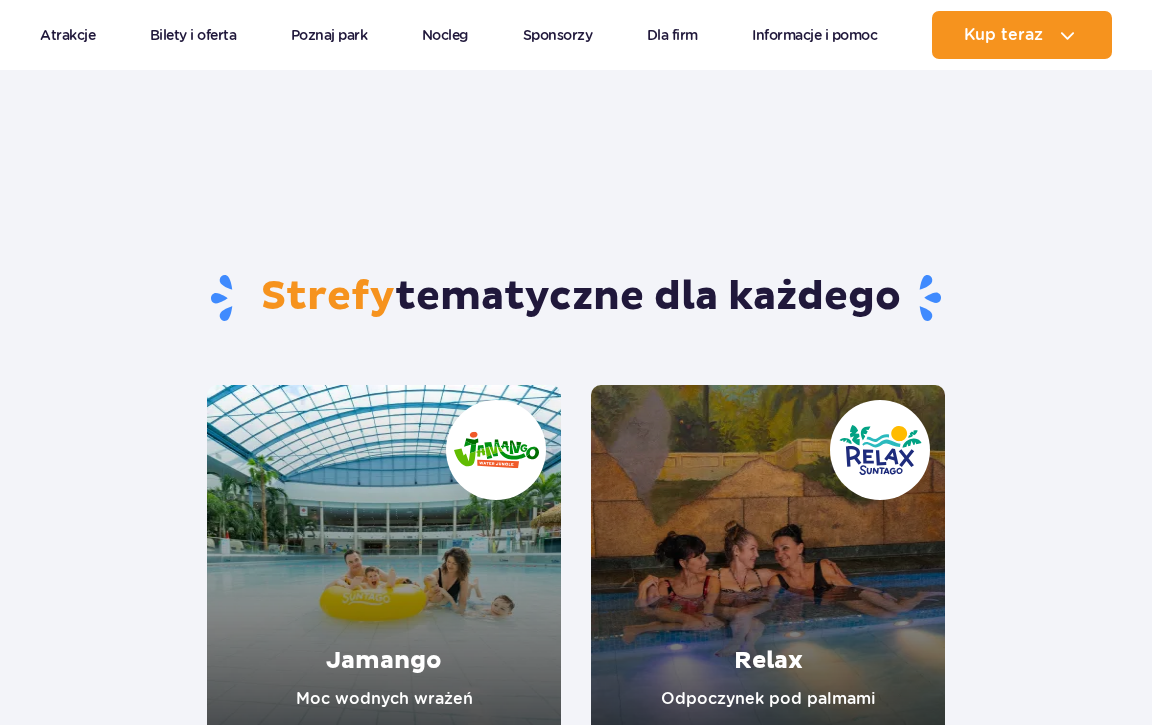 scroll, scrollTop: 342, scrollLeft: 0, axis: vertical 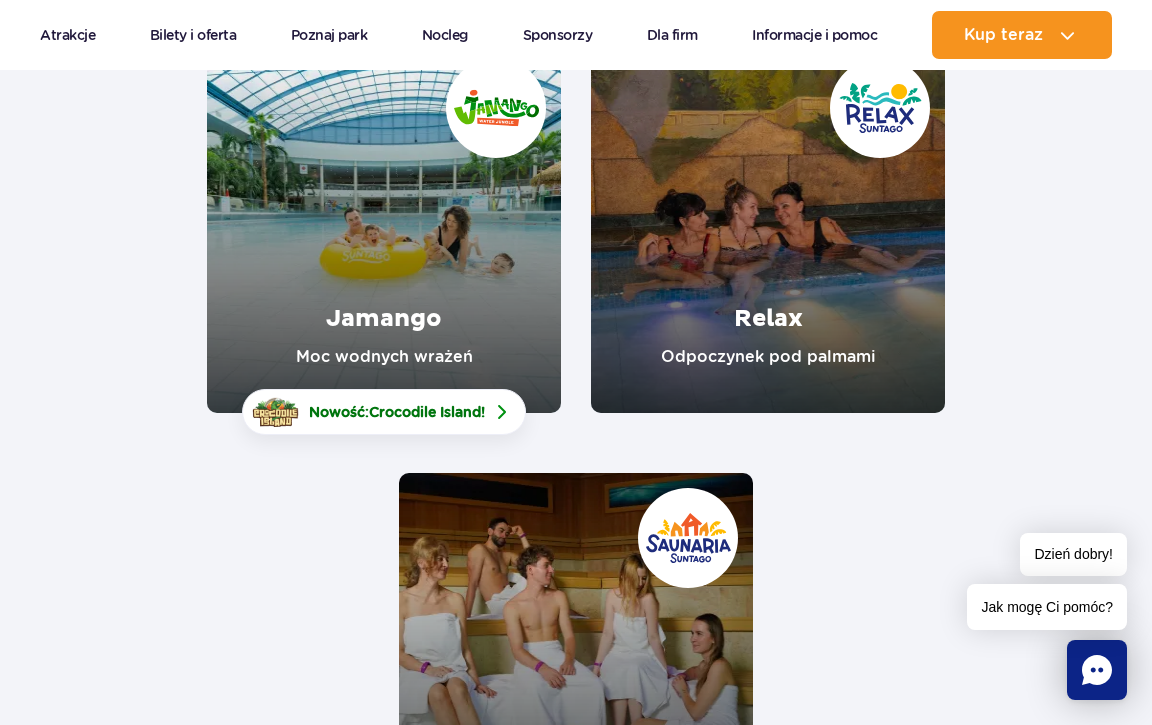 click at bounding box center (384, 228) 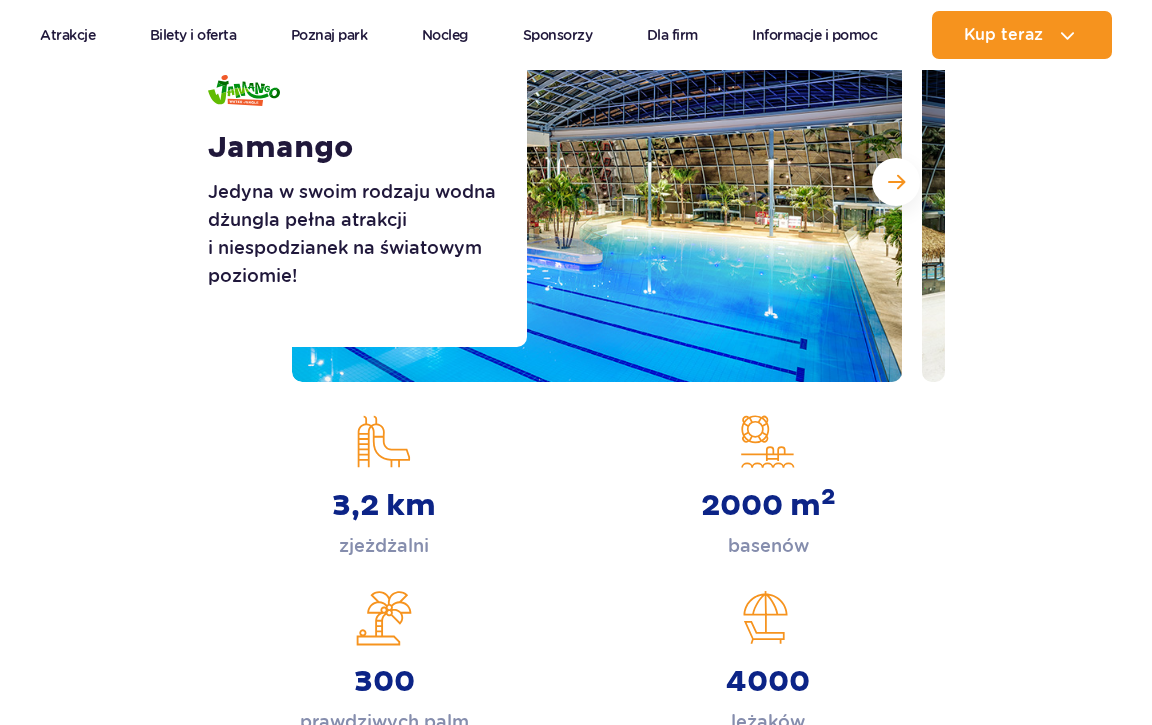 scroll, scrollTop: 342, scrollLeft: 0, axis: vertical 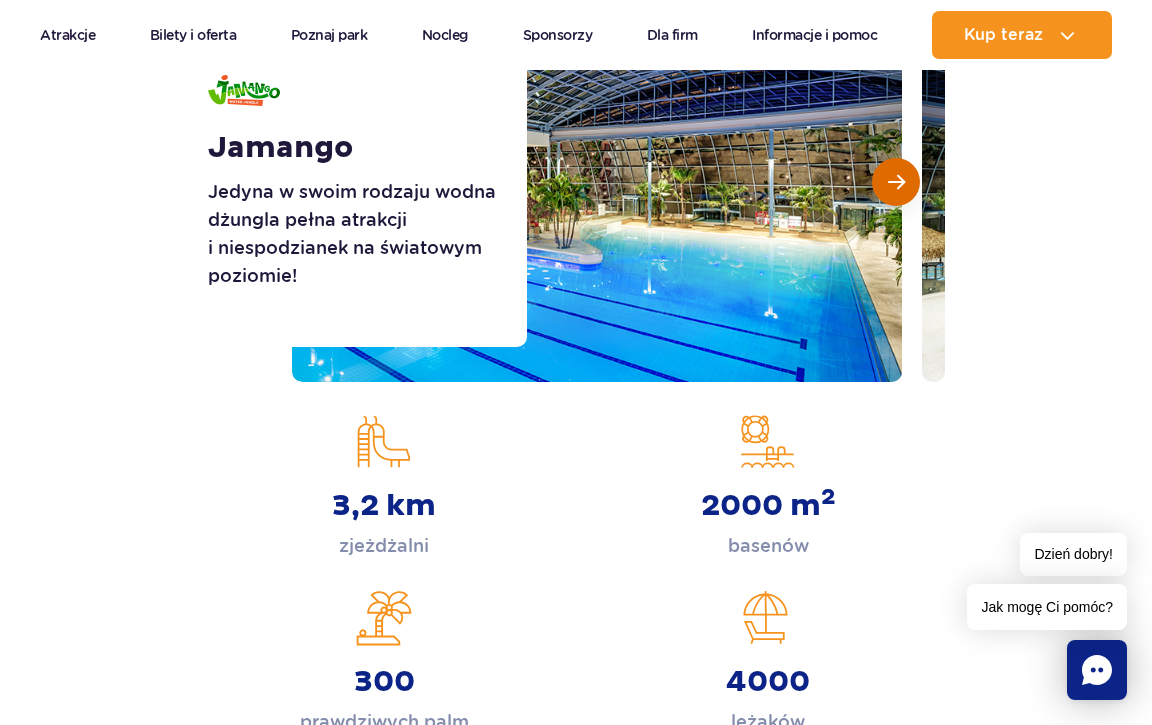 click at bounding box center (896, 182) 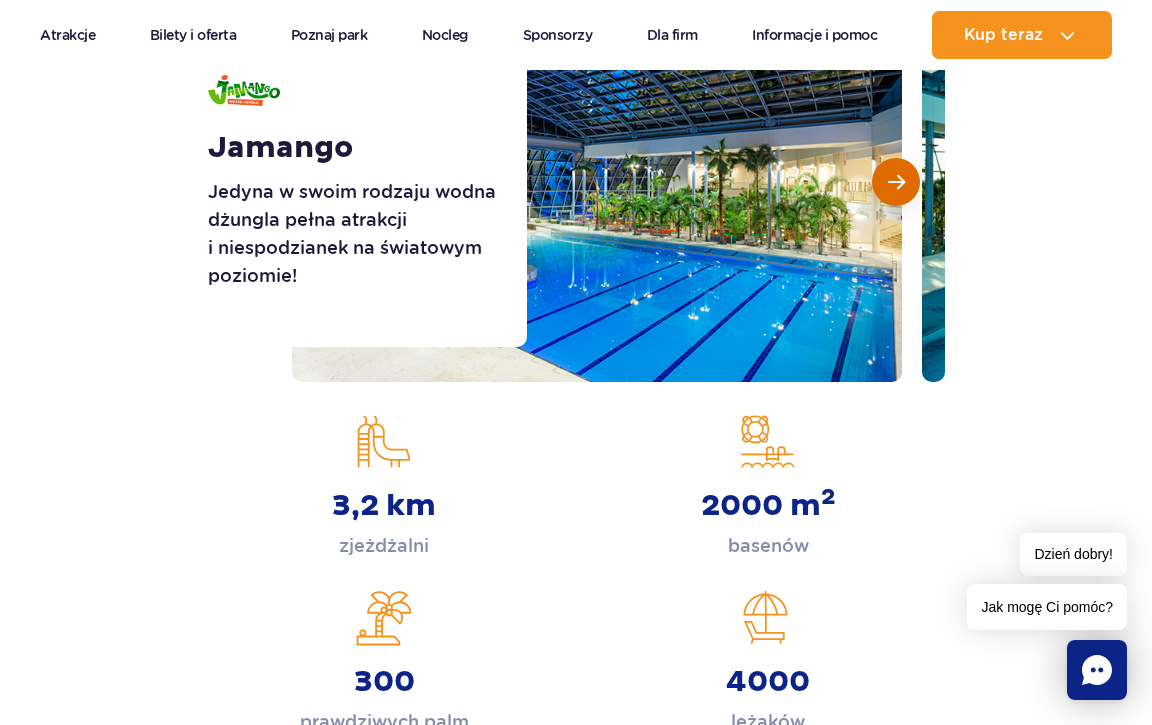 click at bounding box center [896, 182] 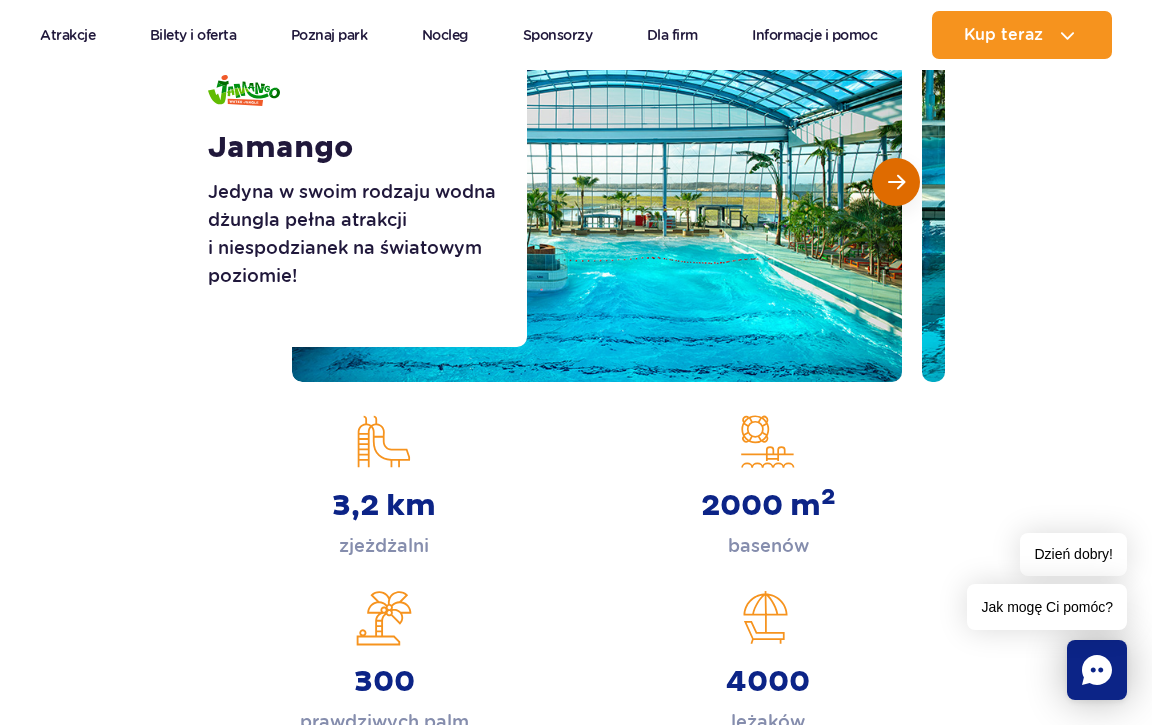 click at bounding box center (896, 182) 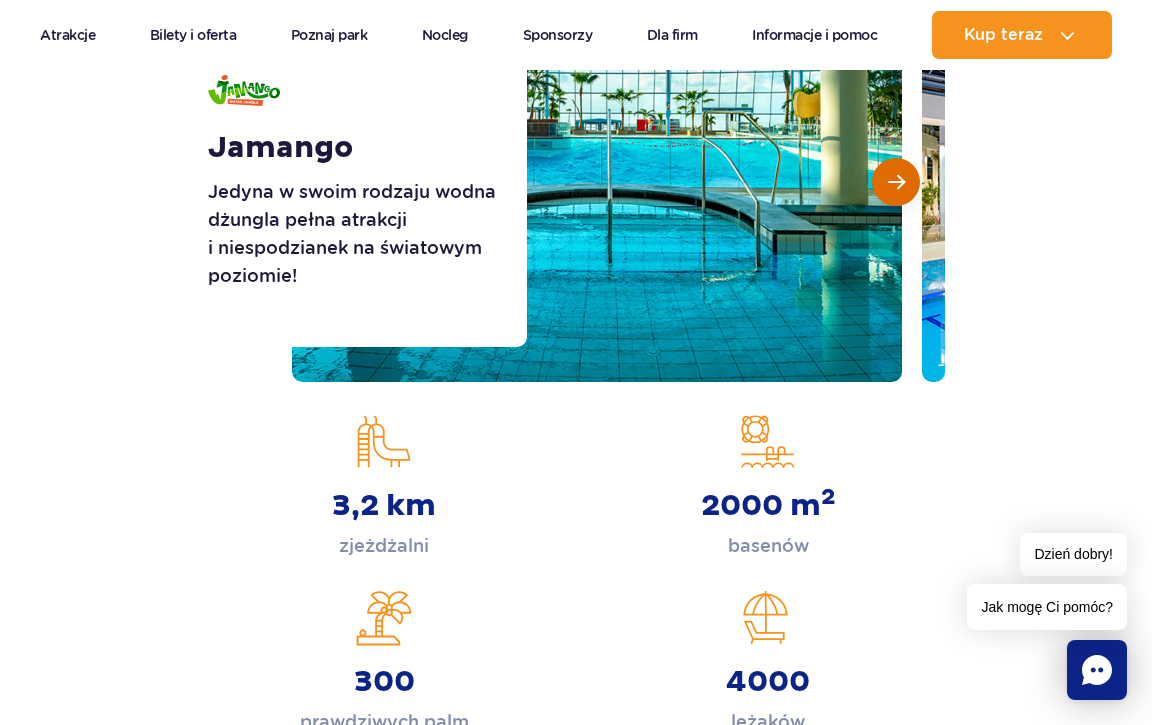 click at bounding box center [896, 182] 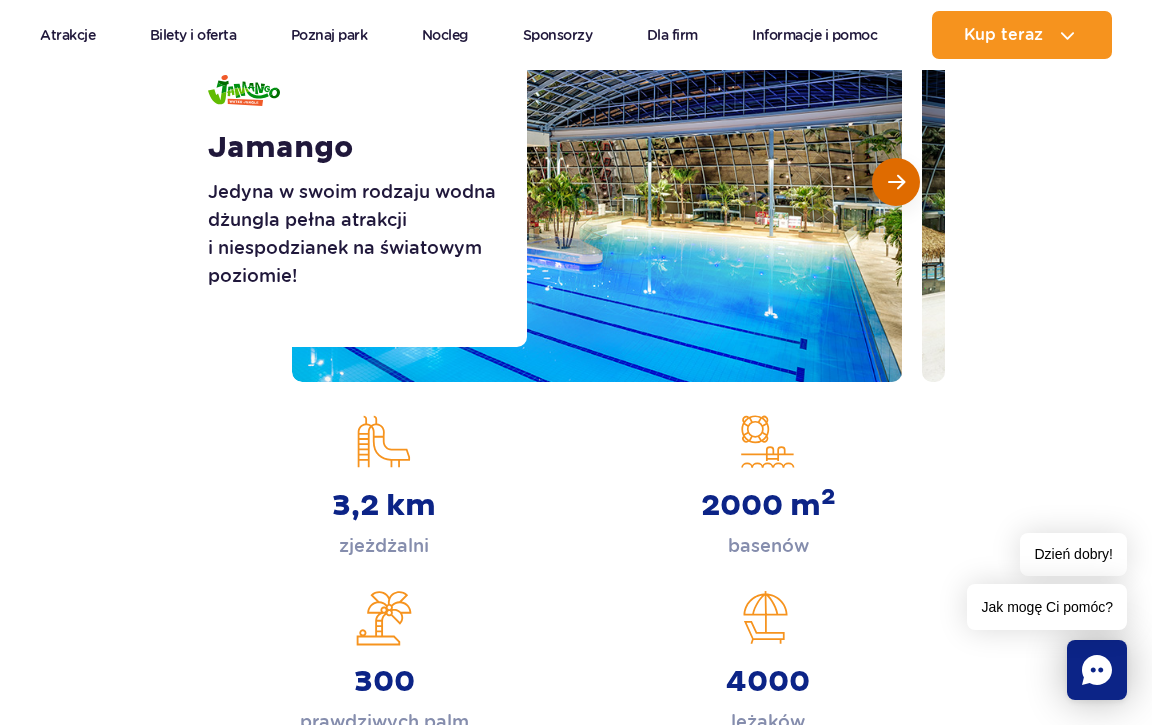click at bounding box center (896, 182) 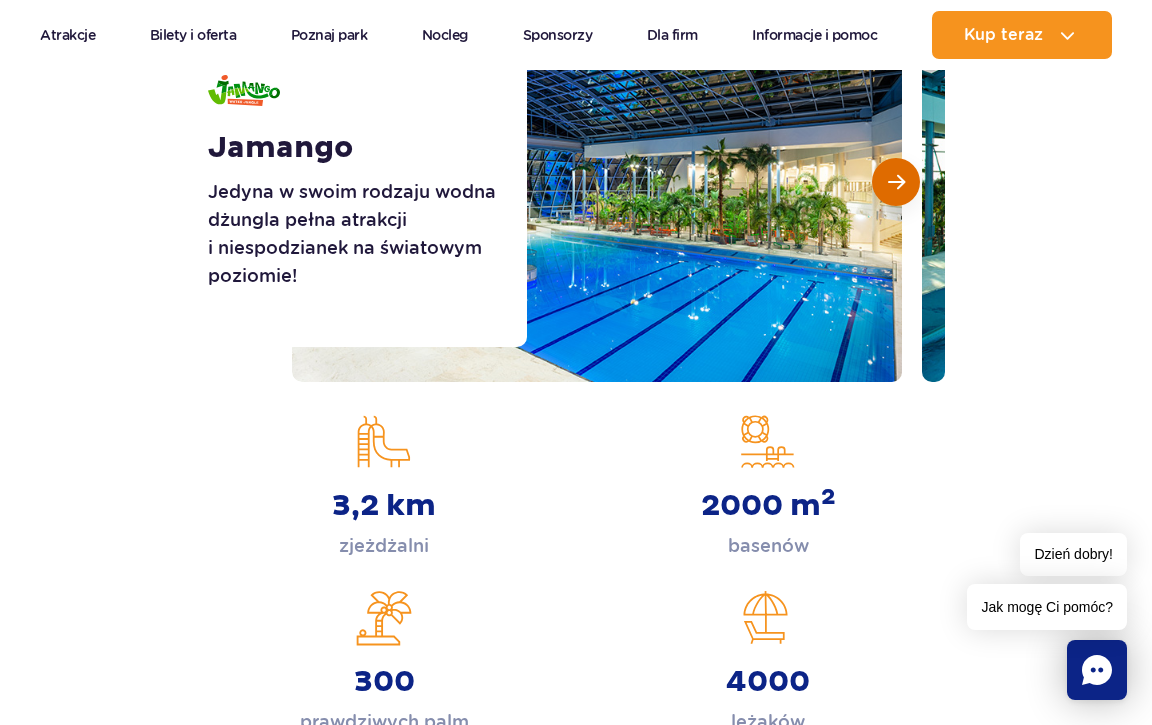 click at bounding box center [896, 182] 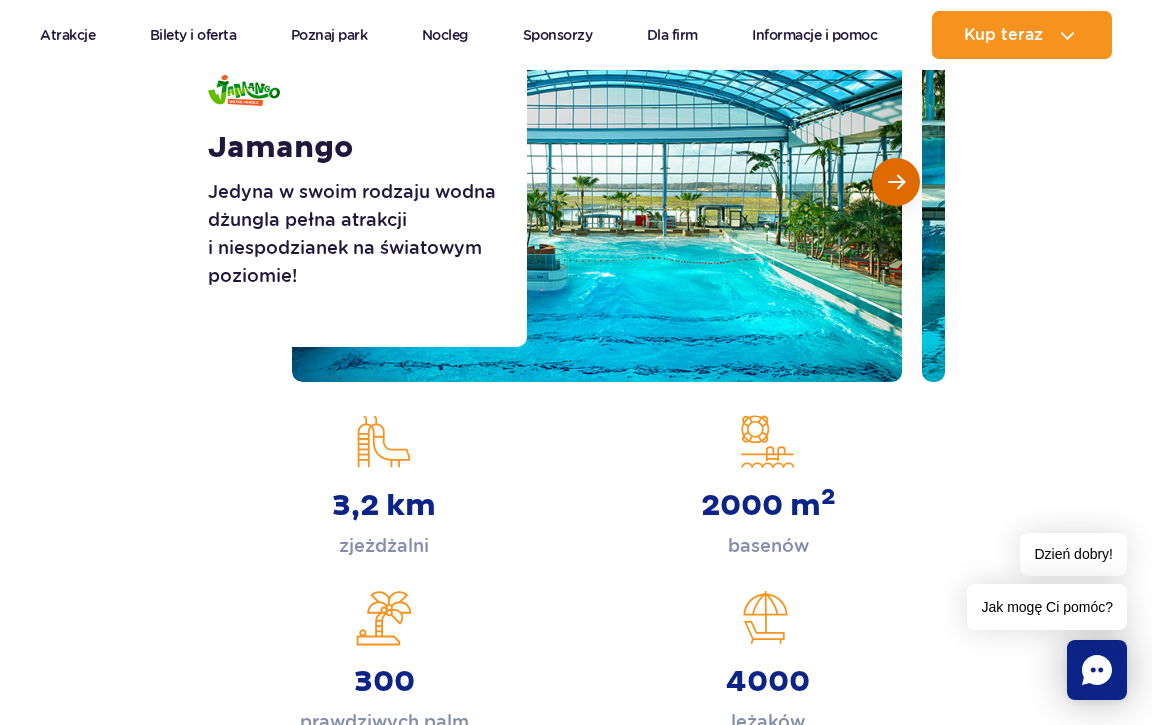 click at bounding box center (896, 182) 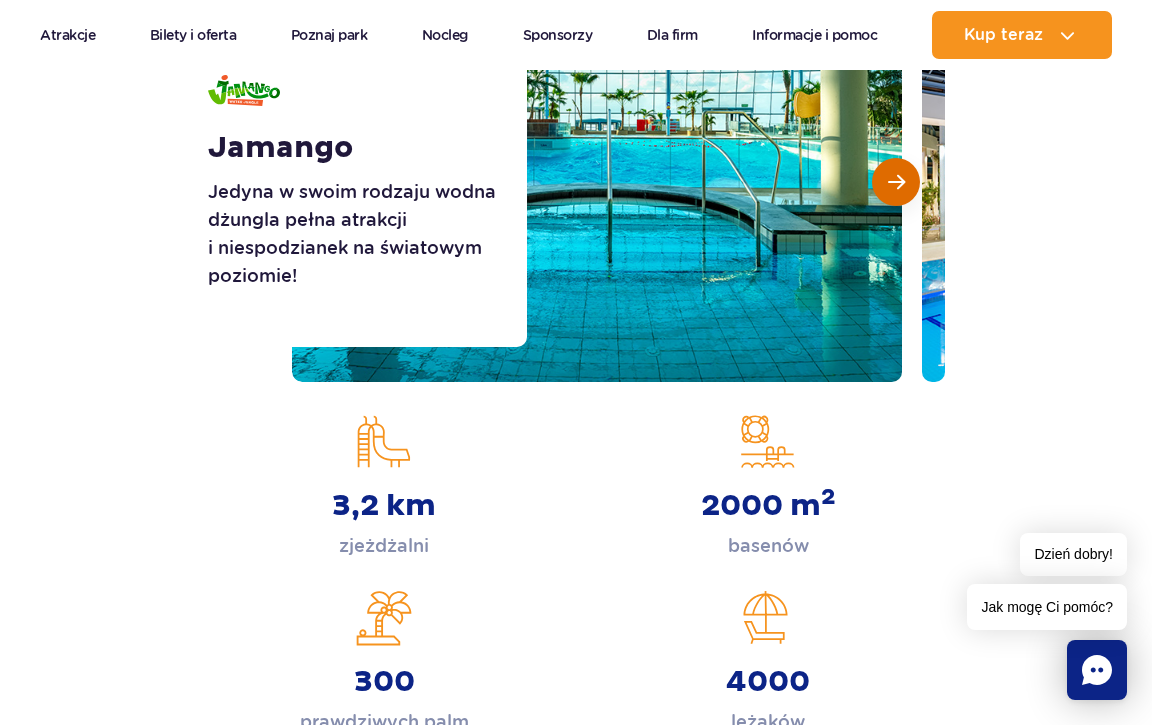 click at bounding box center [896, 182] 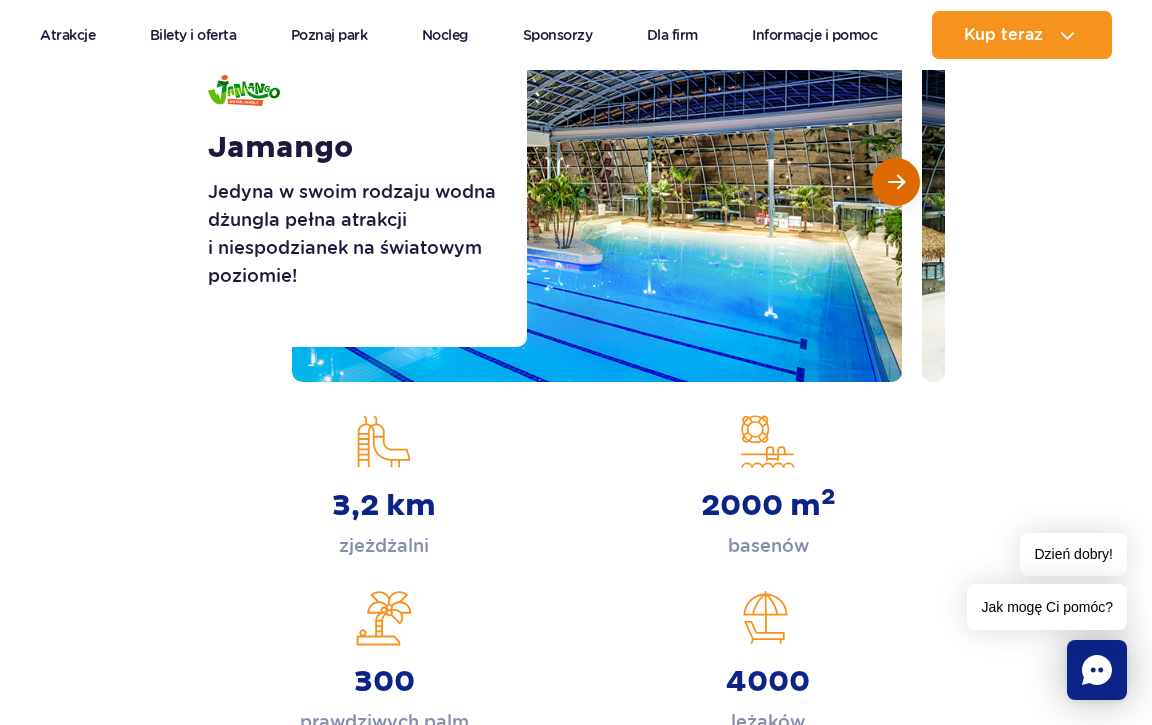 click at bounding box center [896, 182] 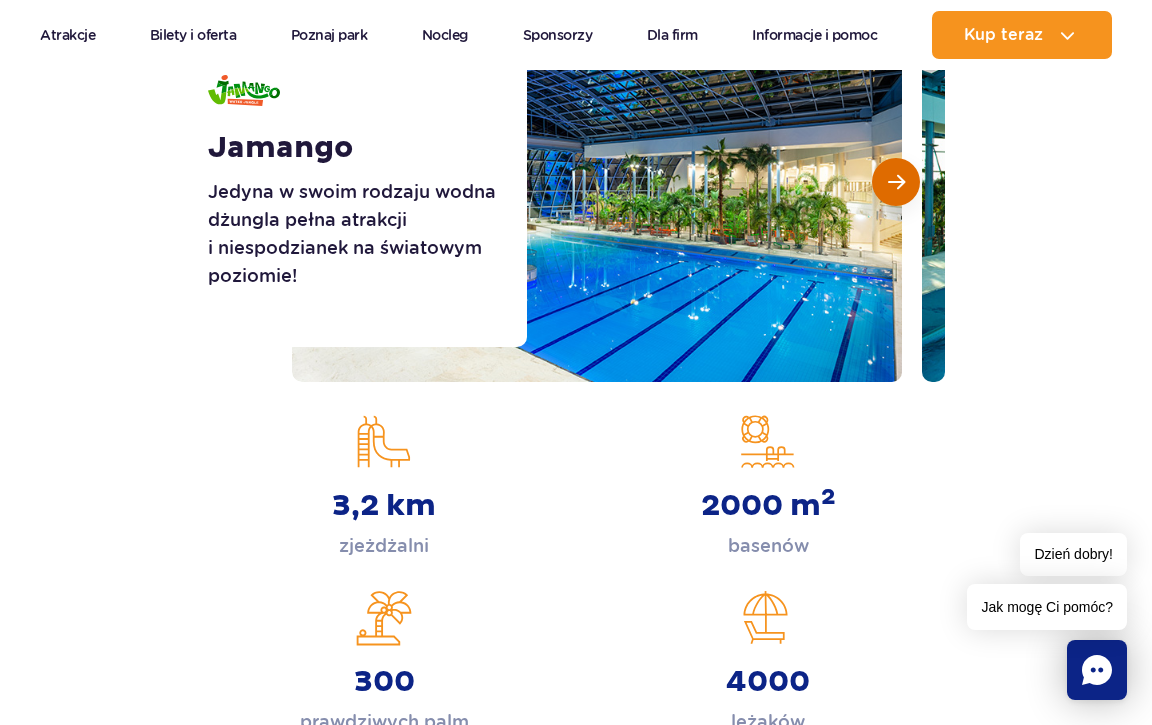 click at bounding box center [896, 182] 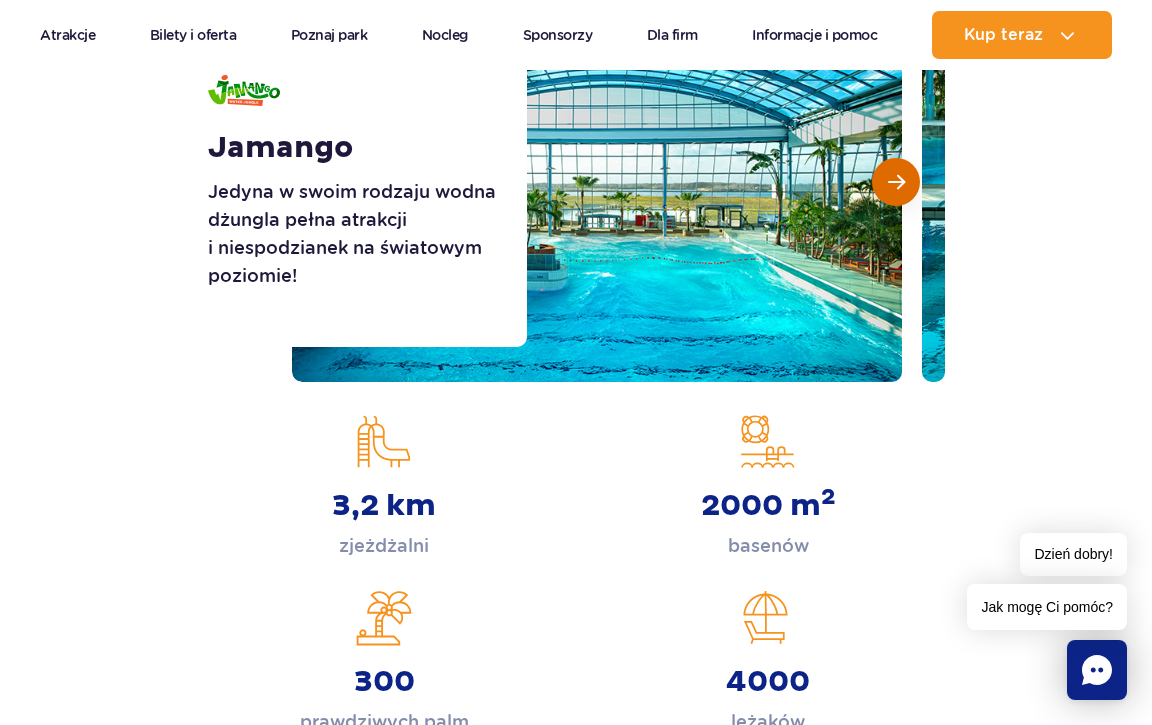 click at bounding box center [896, 182] 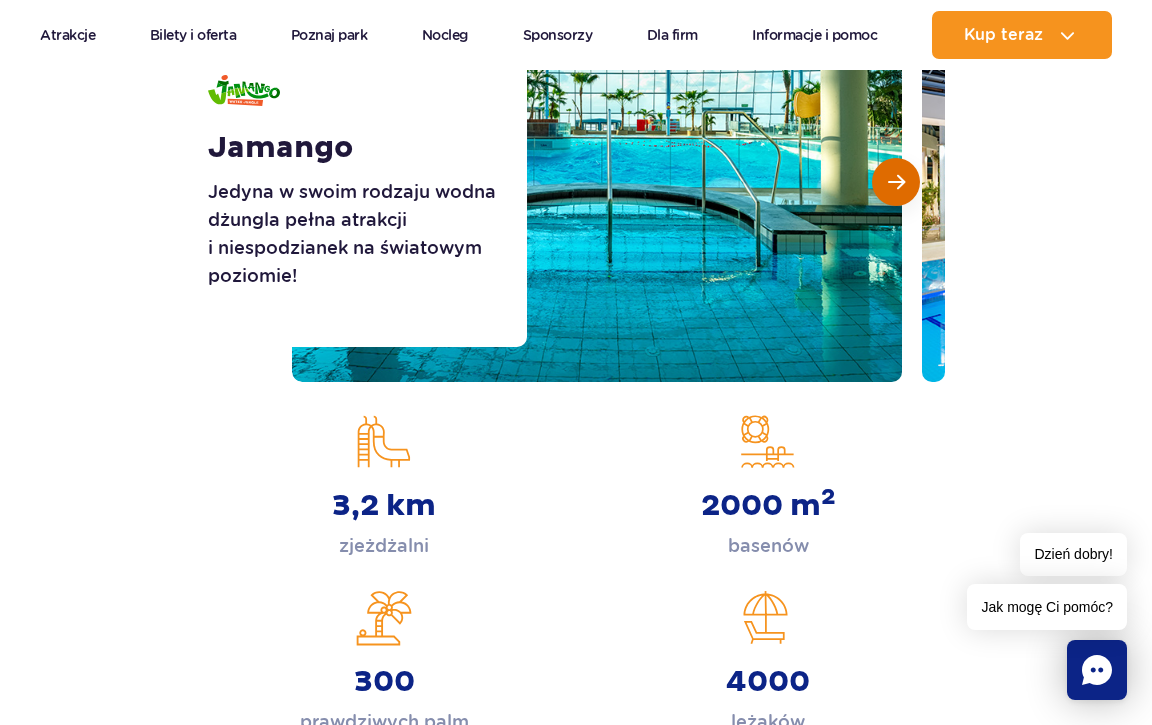 click at bounding box center (896, 182) 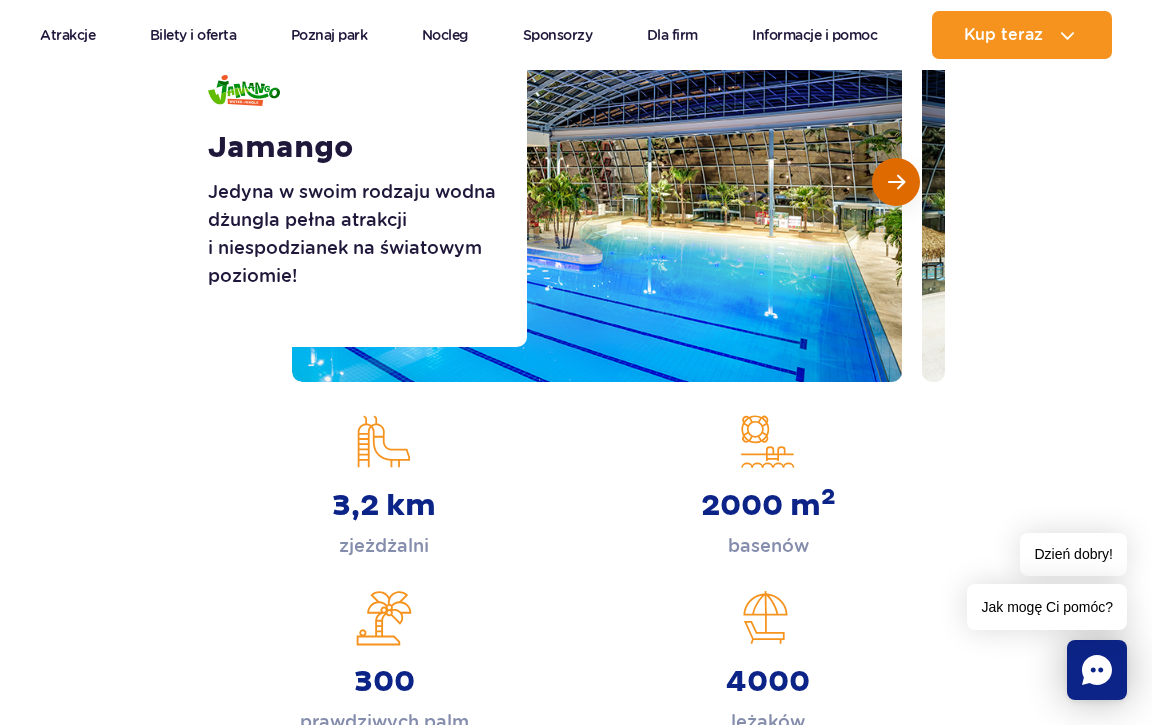 click at bounding box center [896, 182] 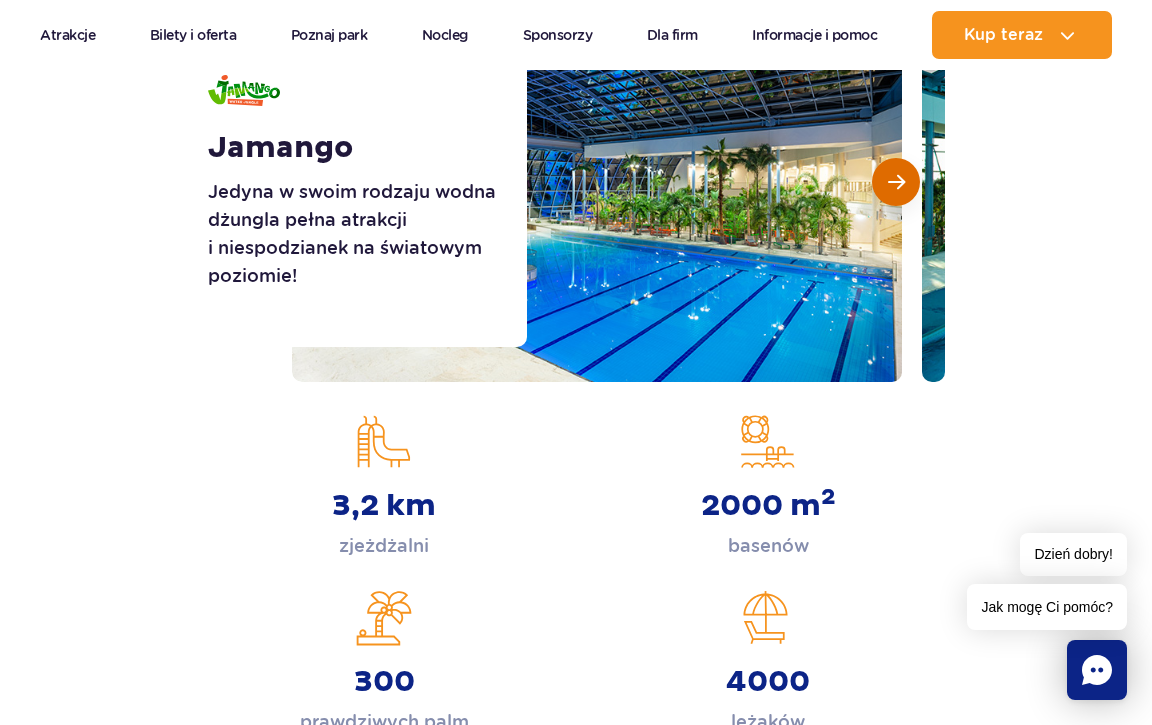 click at bounding box center (896, 182) 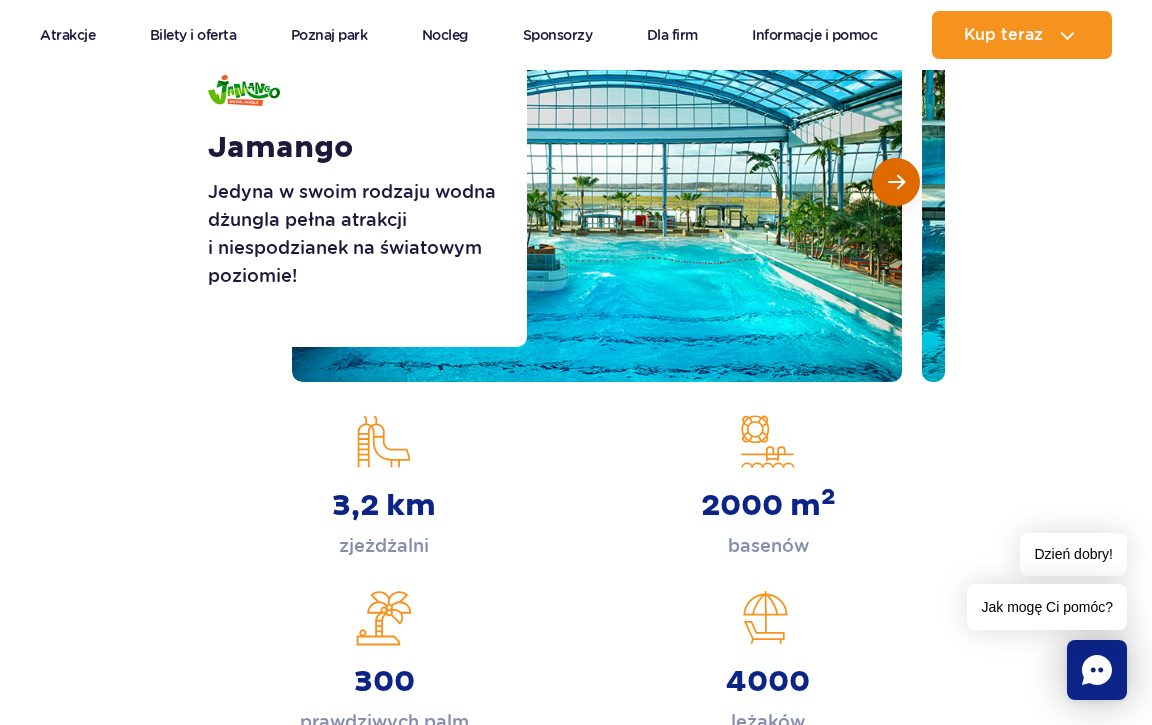 click at bounding box center [896, 182] 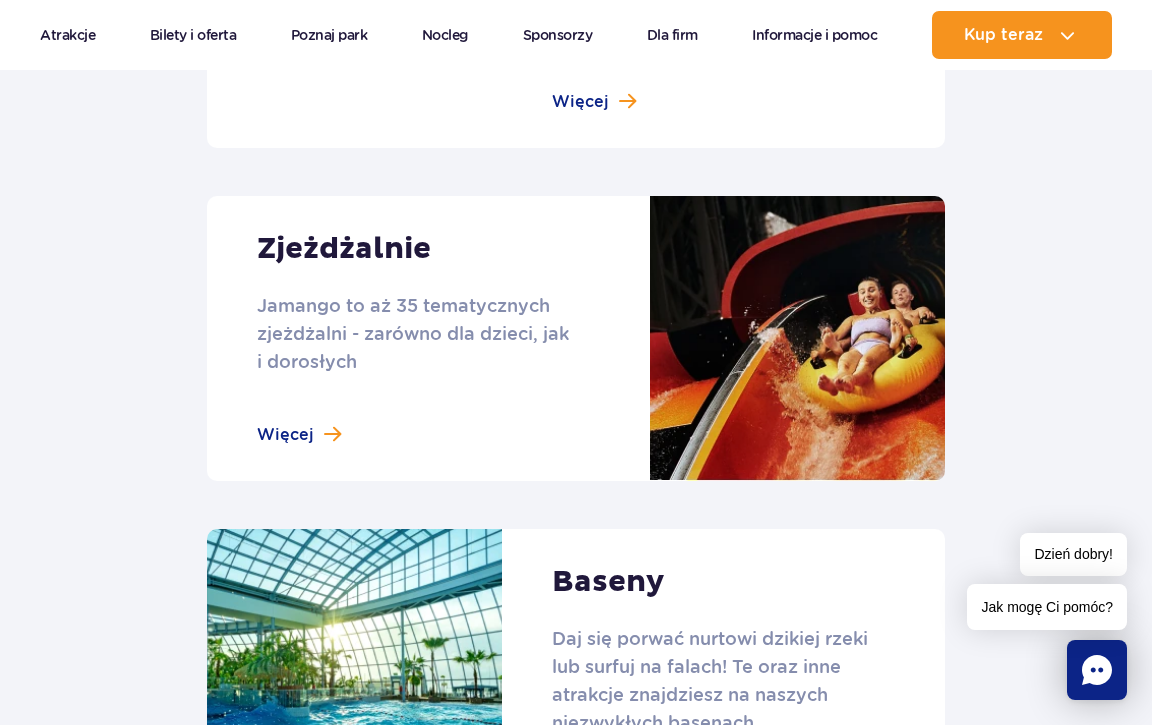scroll, scrollTop: 1938, scrollLeft: 0, axis: vertical 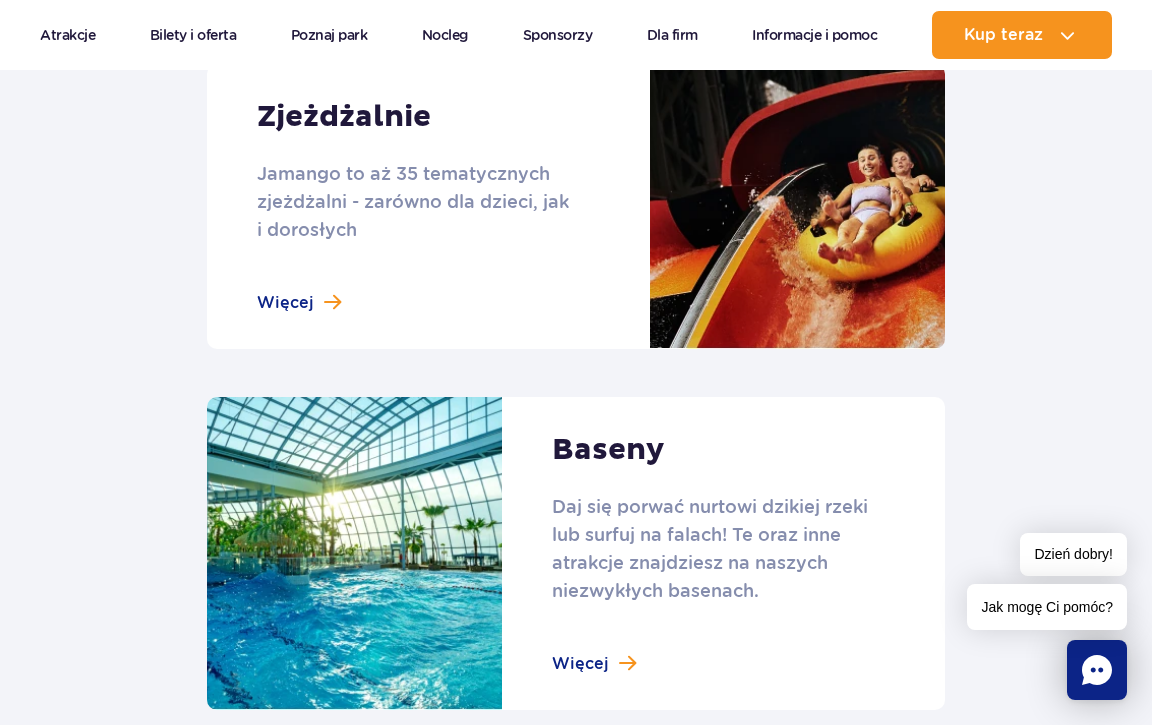 click at bounding box center [576, 206] 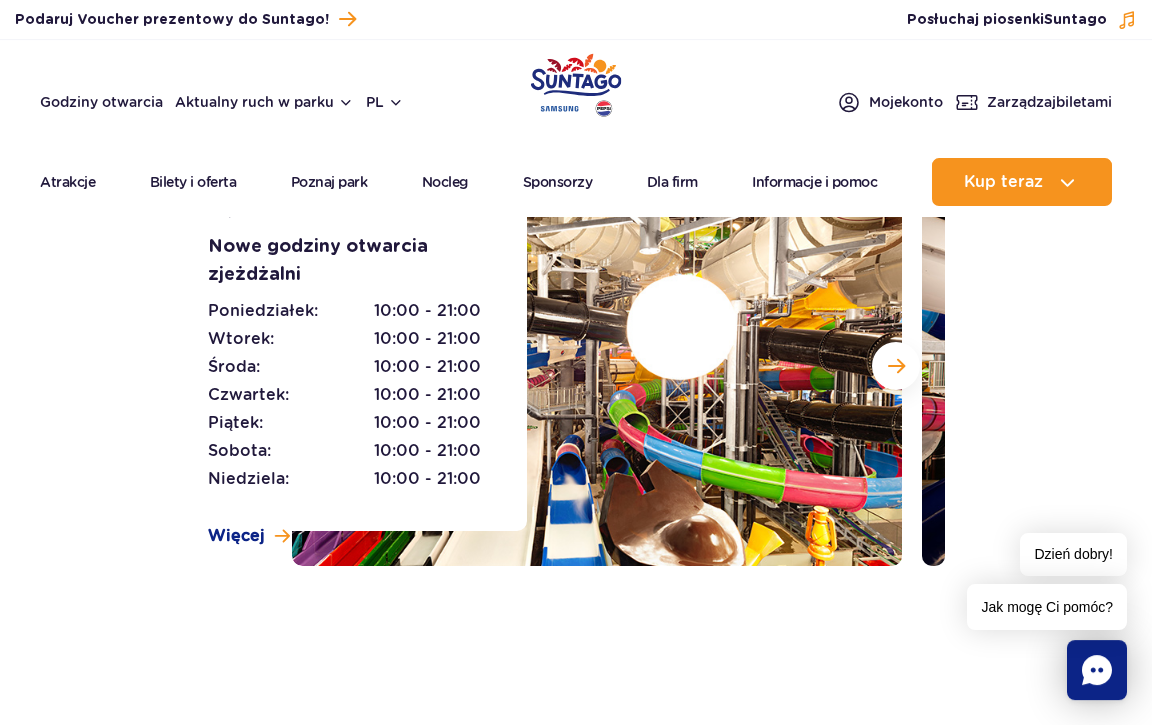 scroll, scrollTop: 0, scrollLeft: 0, axis: both 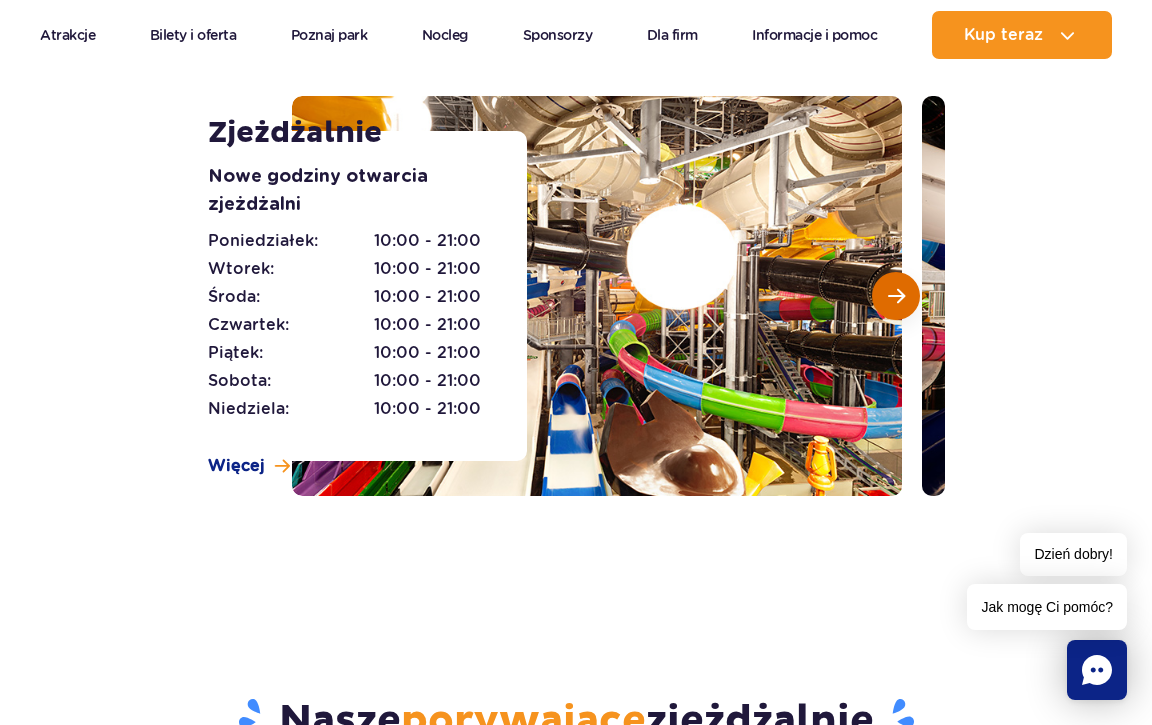click at bounding box center [896, 296] 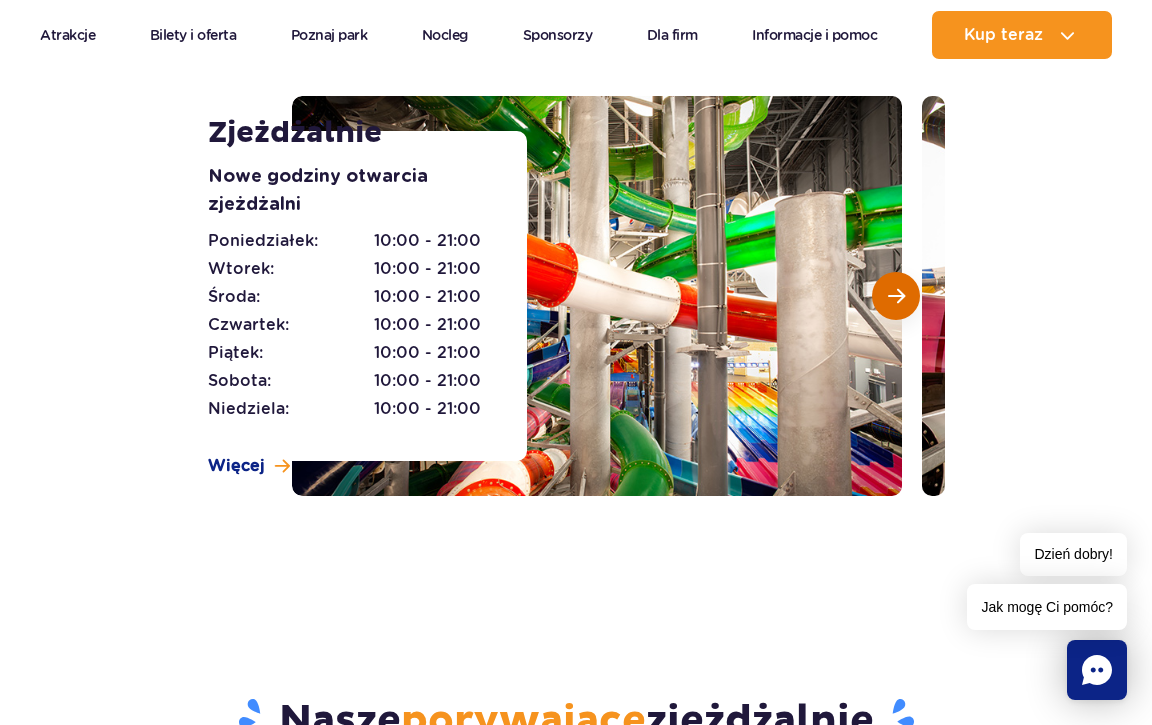 click at bounding box center [896, 296] 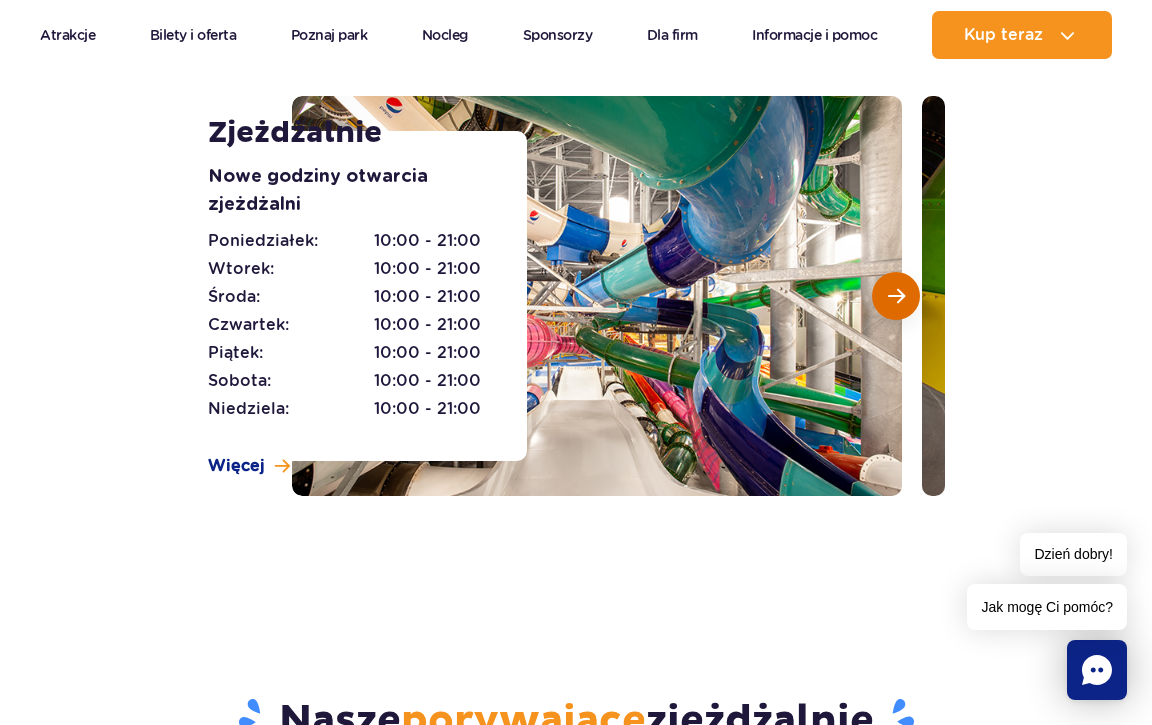click at bounding box center [896, 296] 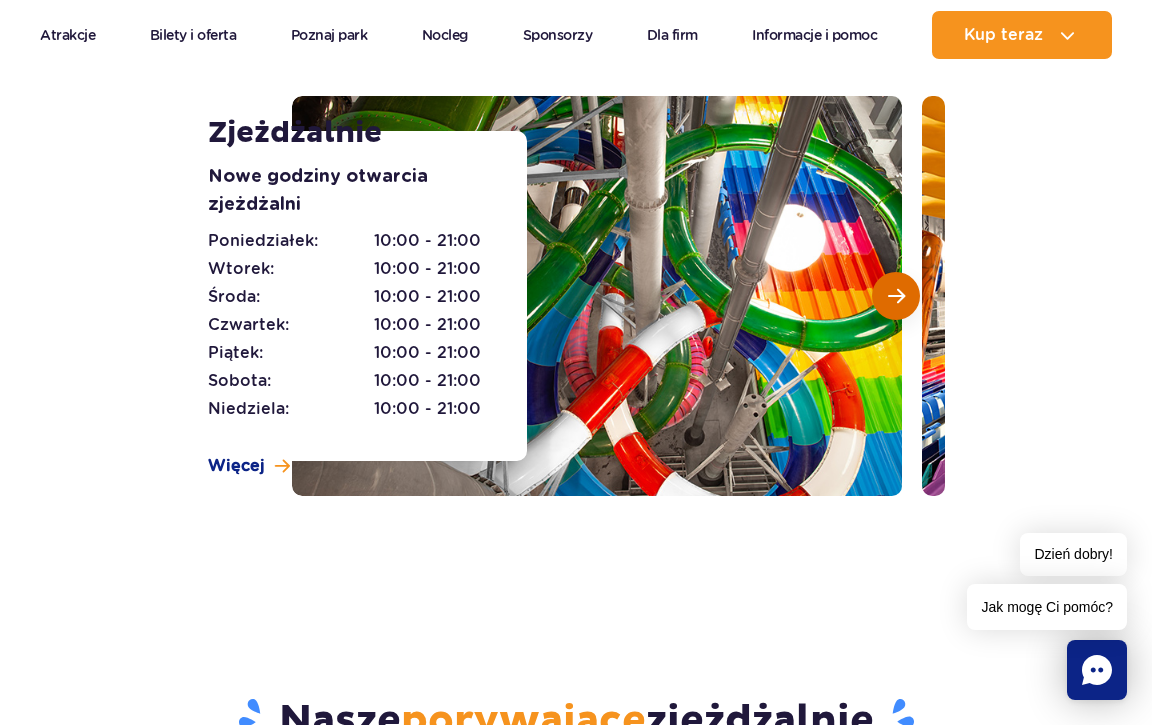 click at bounding box center (896, 296) 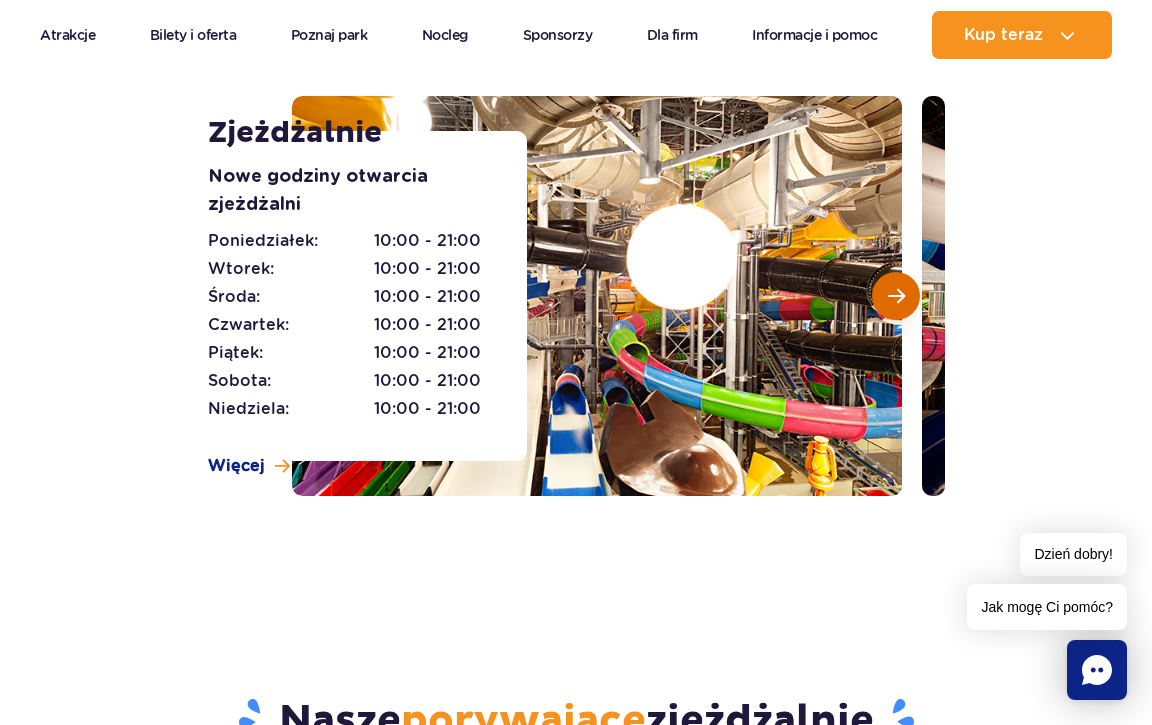 click at bounding box center (896, 296) 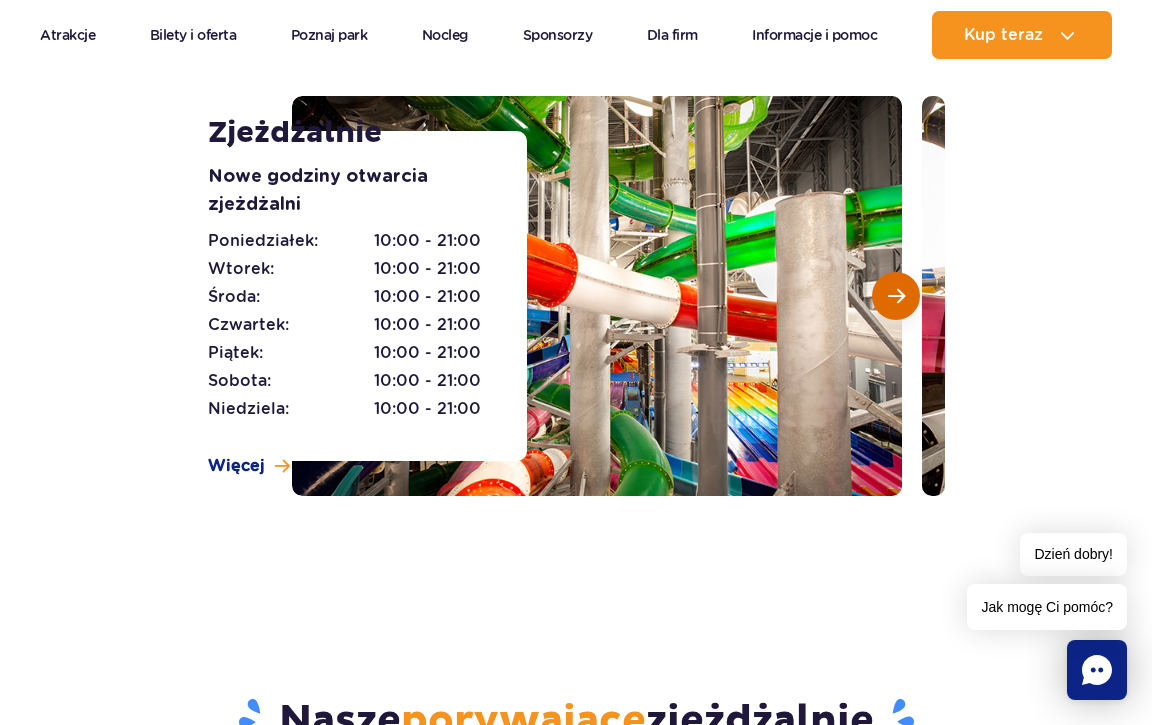 click at bounding box center (896, 296) 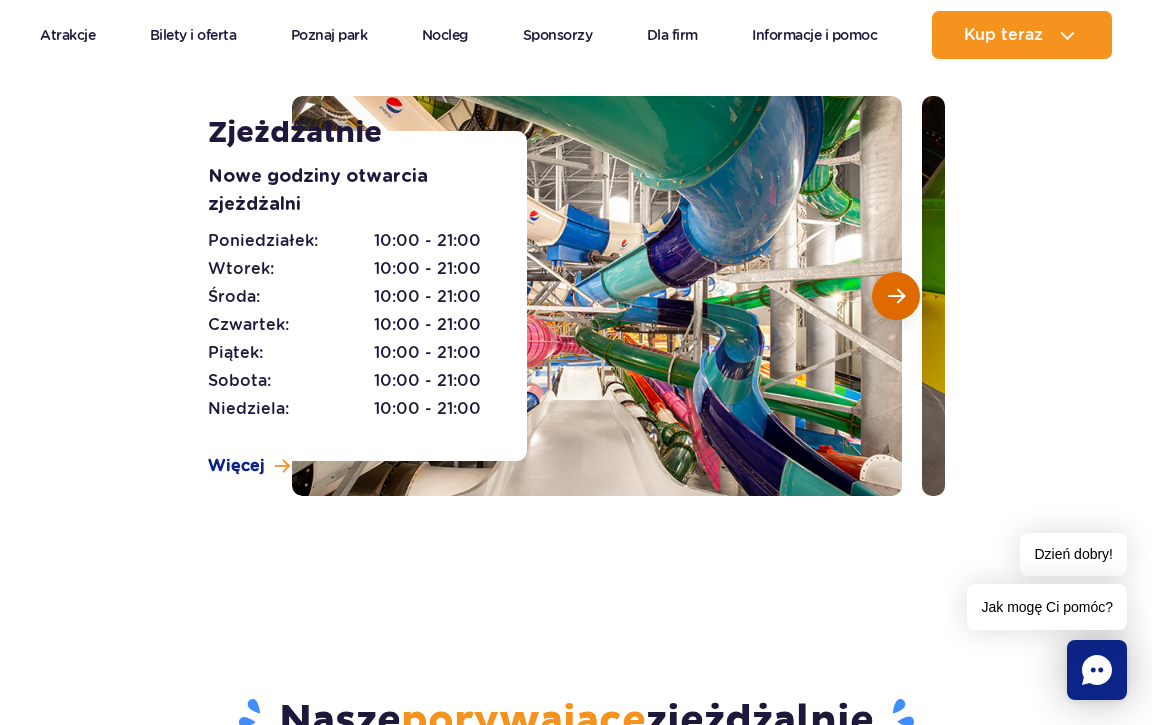 click at bounding box center [896, 296] 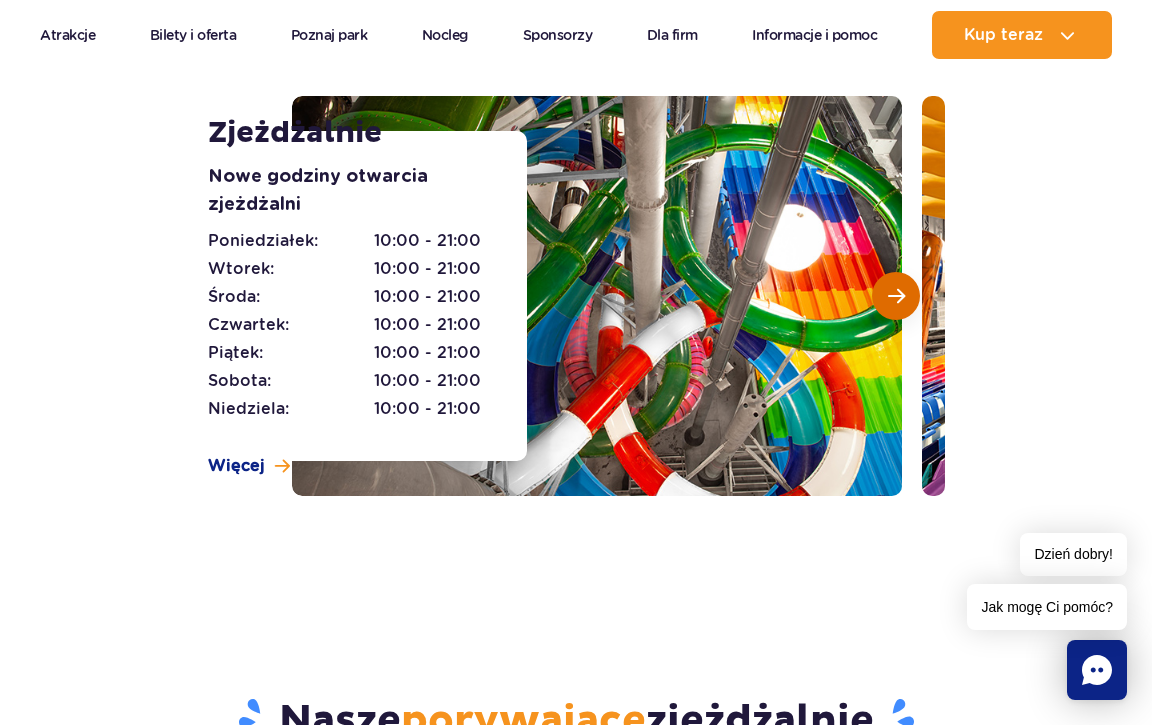 click at bounding box center (896, 296) 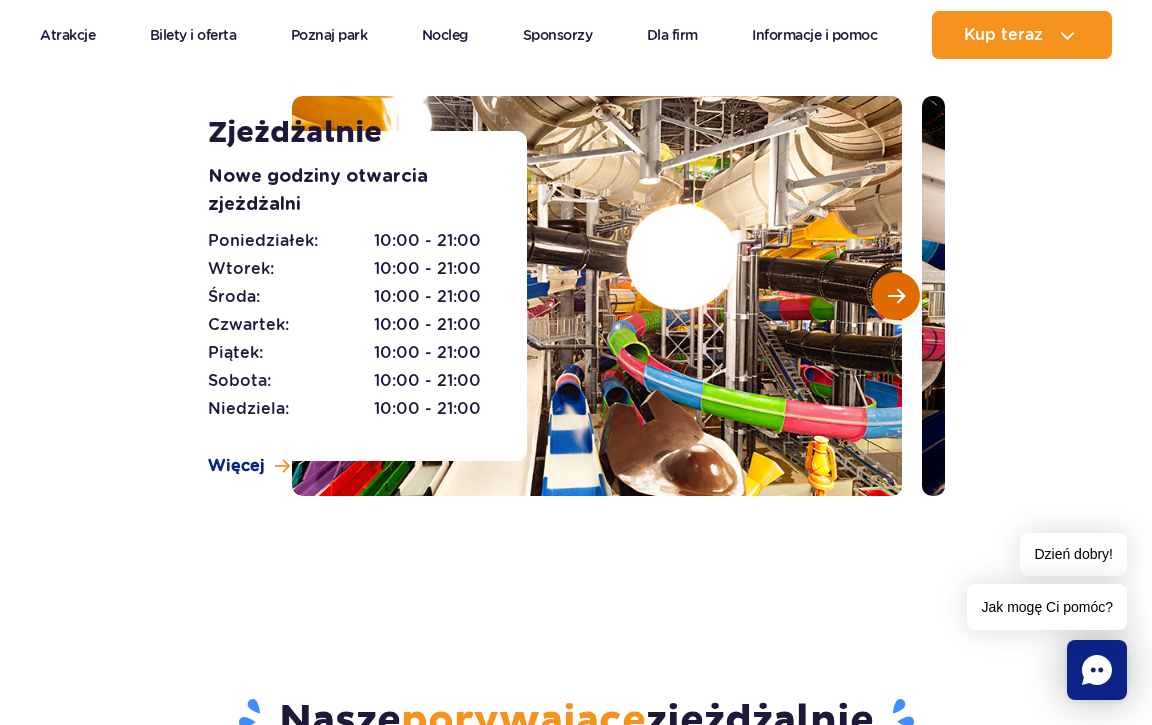 click at bounding box center (896, 296) 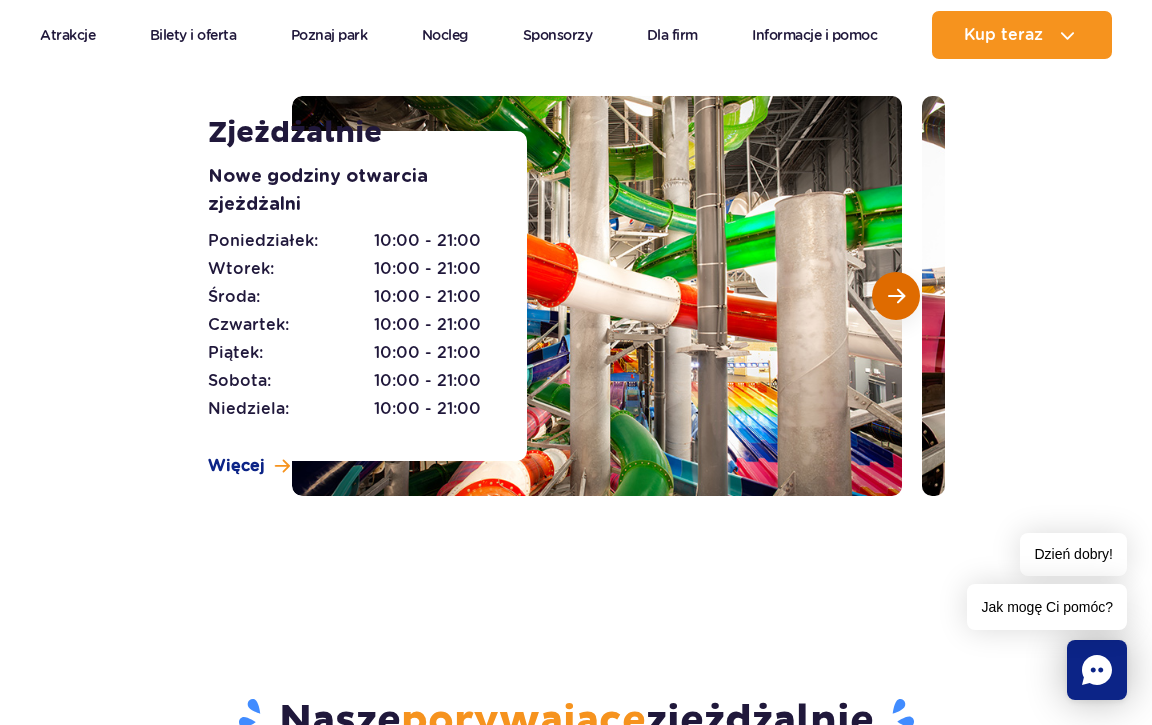 click at bounding box center (896, 296) 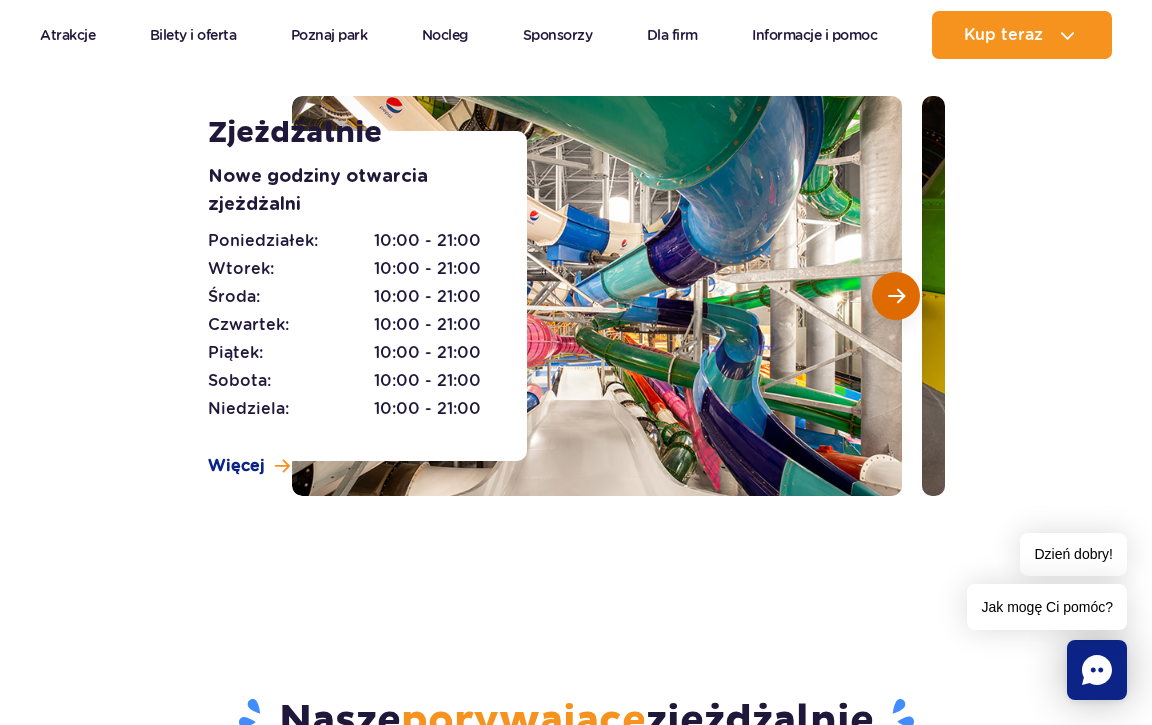 click at bounding box center (896, 296) 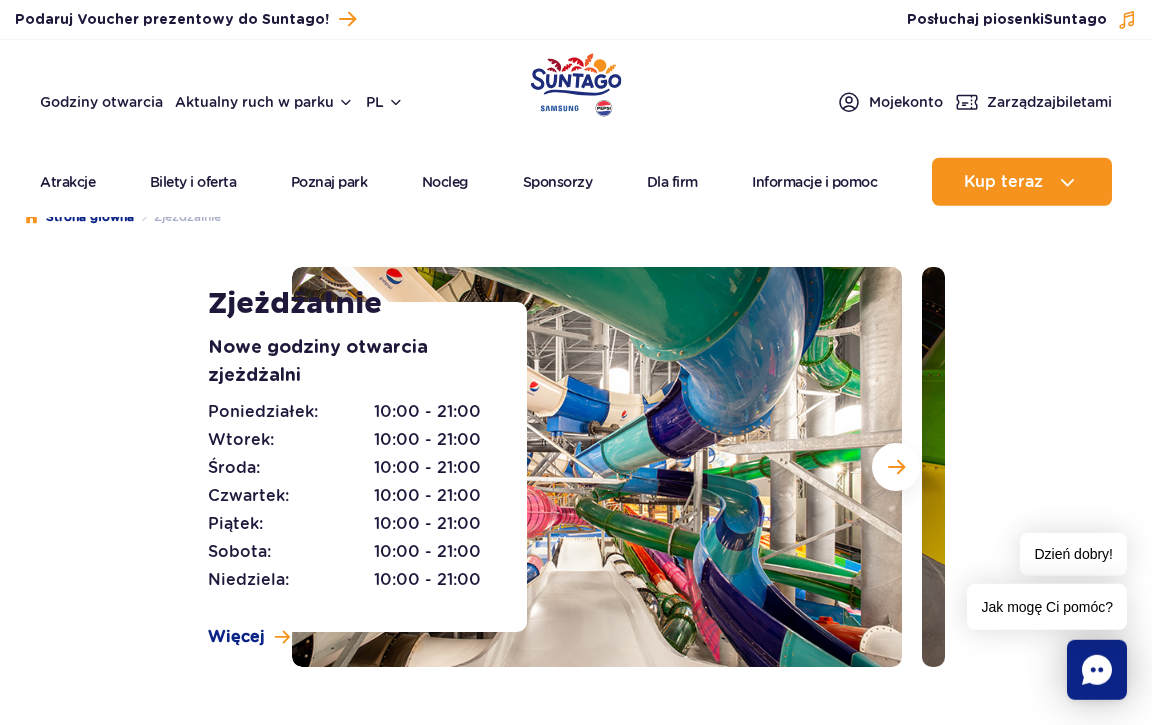 scroll, scrollTop: 0, scrollLeft: 0, axis: both 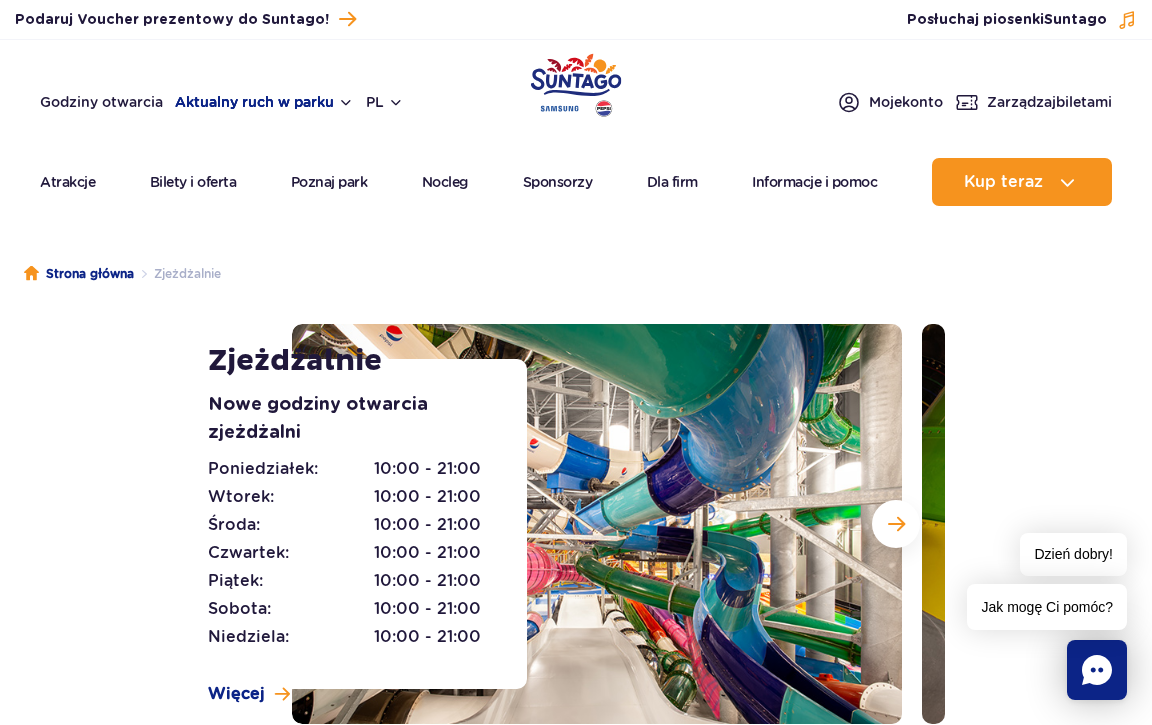 click on "Aktualny ruch w parku" at bounding box center [264, 102] 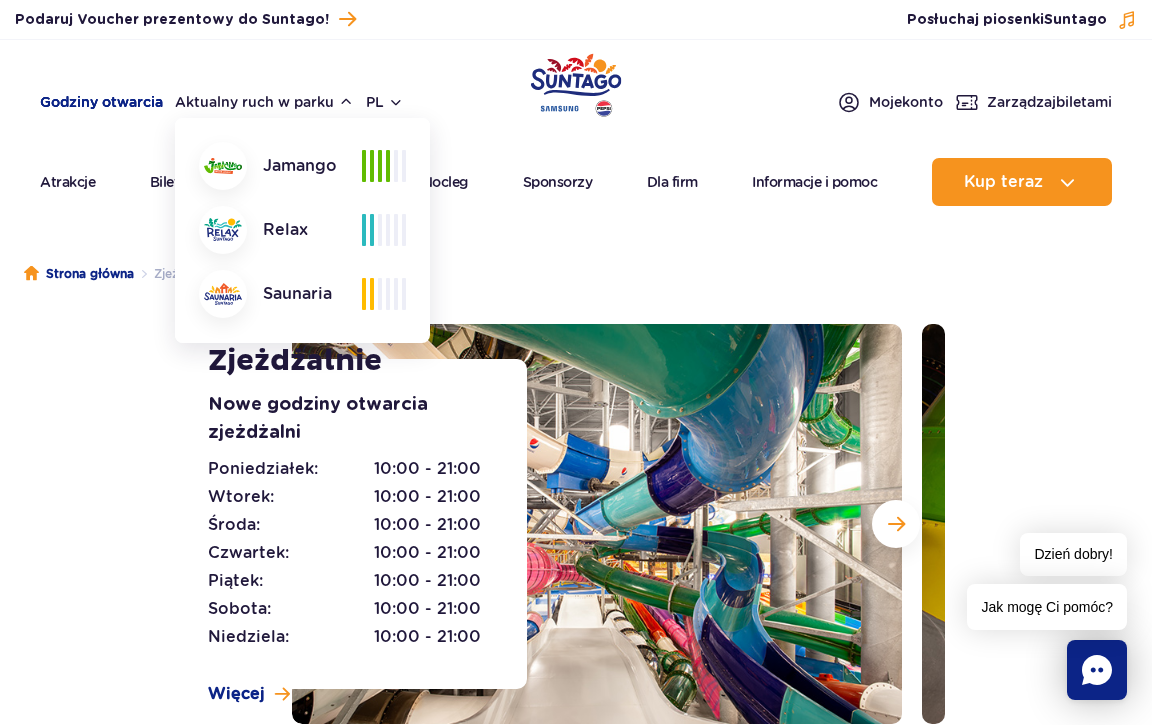 click on "Godziny otwarcia" at bounding box center [101, 102] 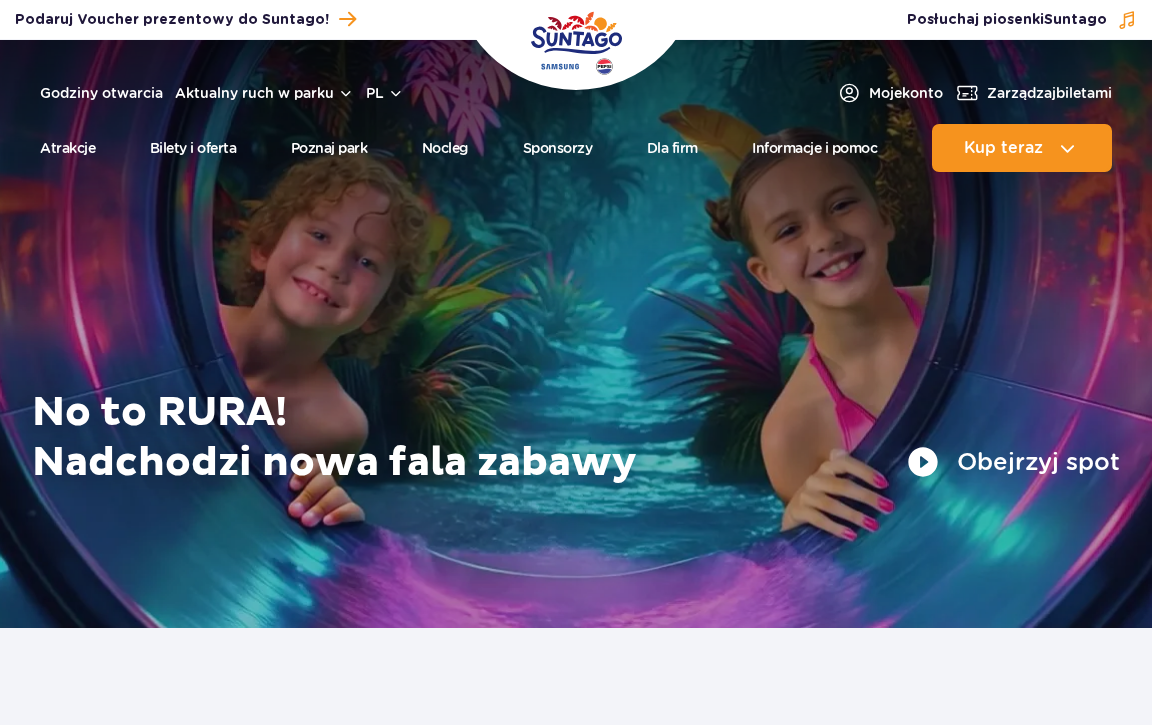 scroll, scrollTop: 0, scrollLeft: 0, axis: both 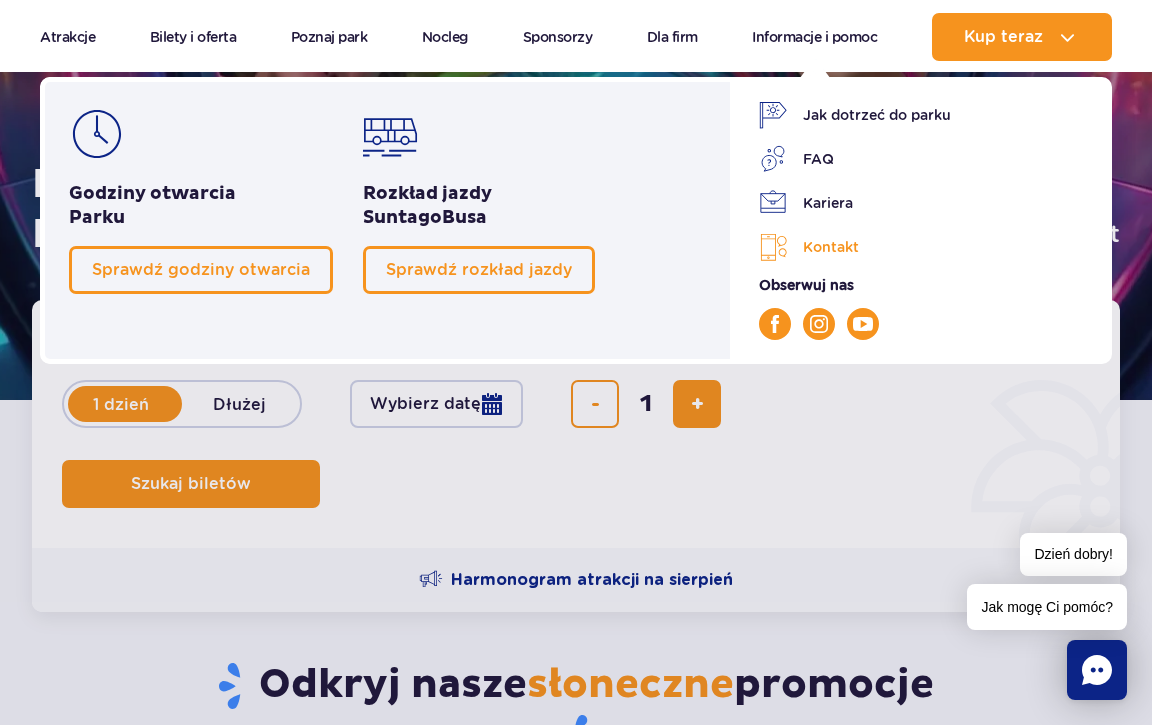 click on "Kontakt" at bounding box center [923, 247] 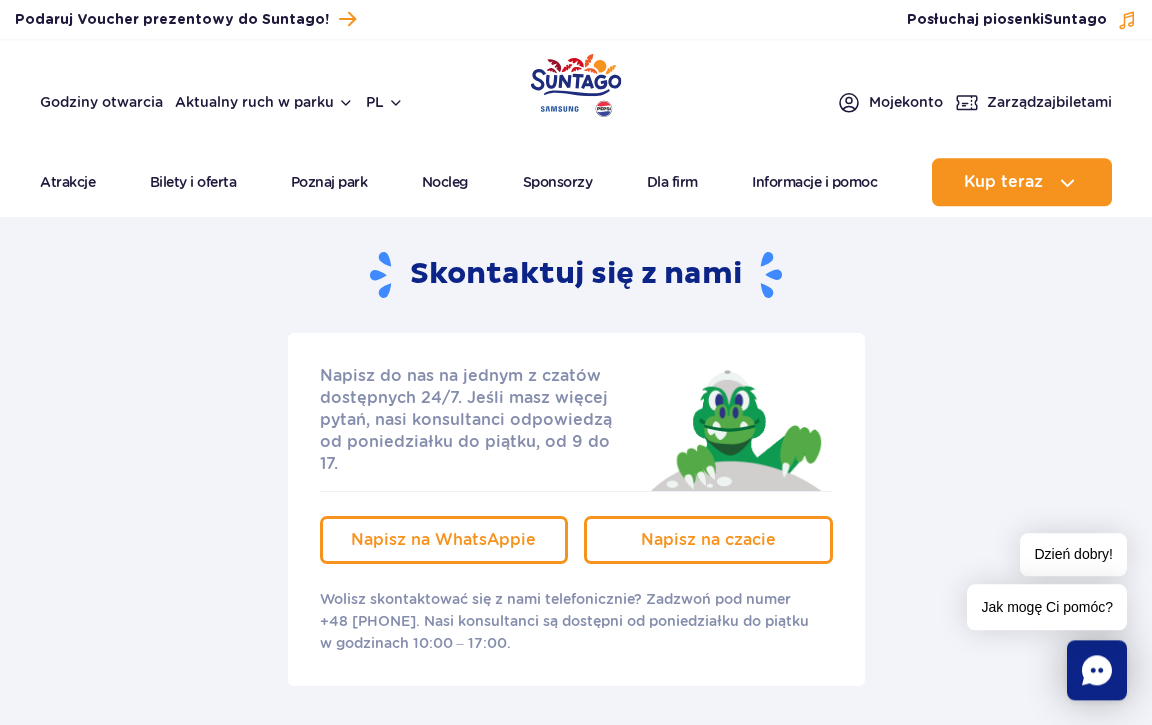 scroll, scrollTop: 0, scrollLeft: 0, axis: both 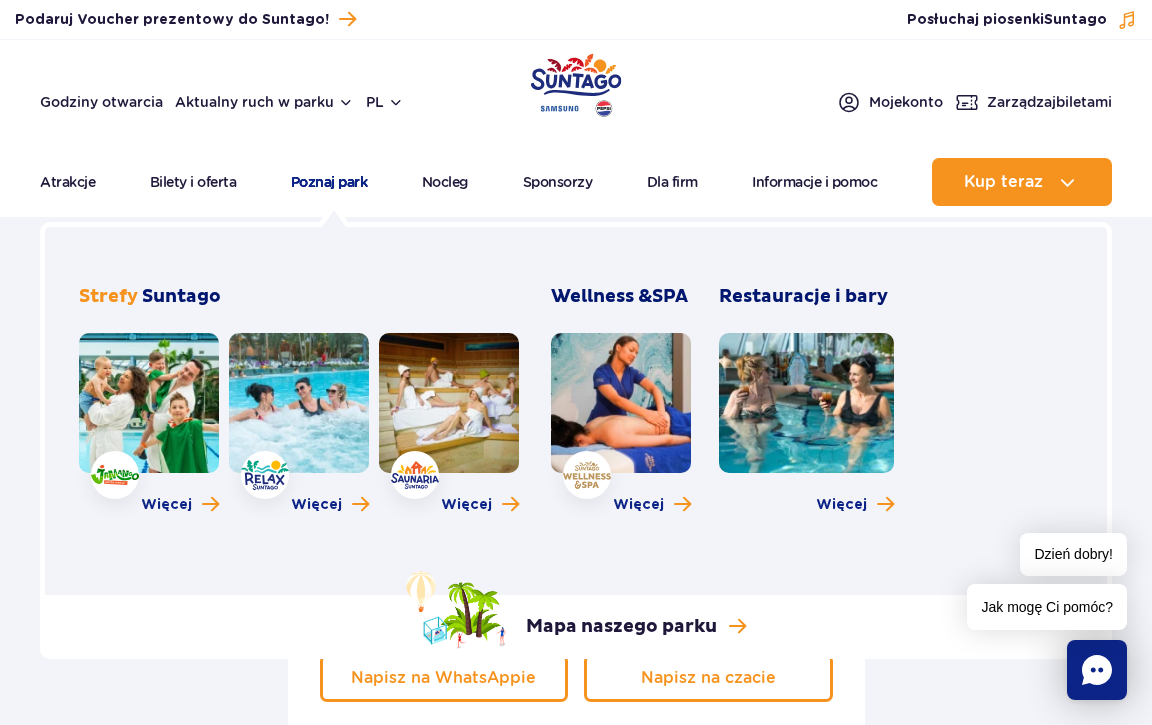 click on "Poznaj park" at bounding box center [329, 182] 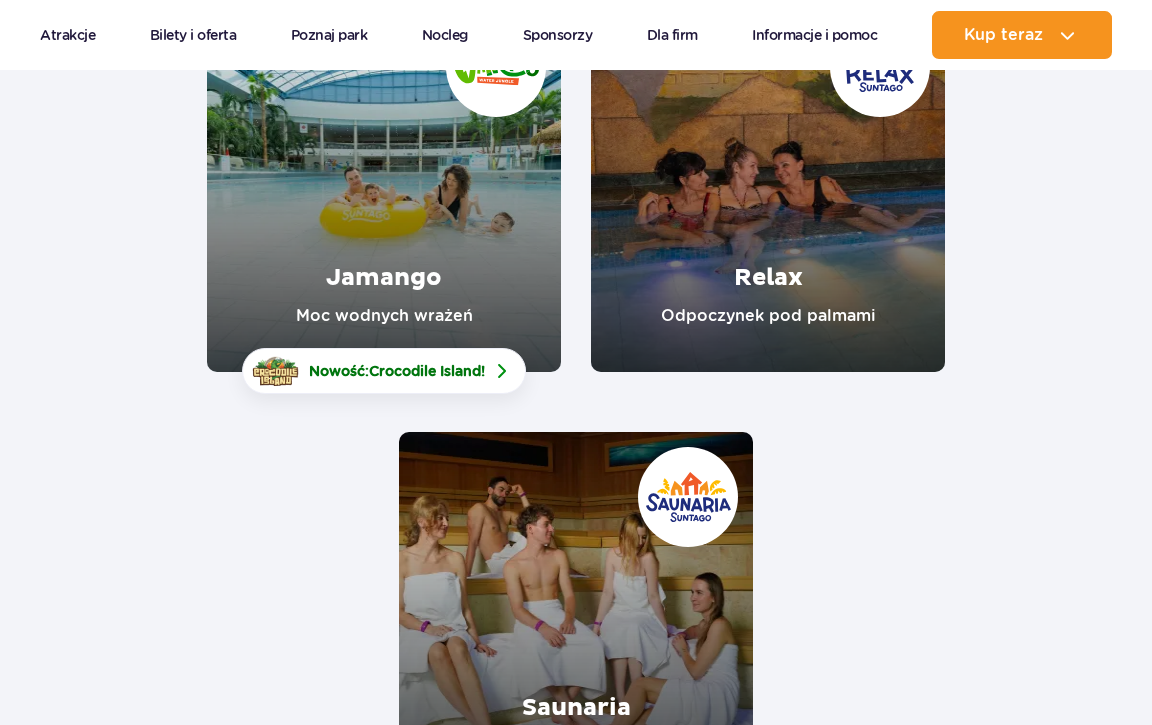 scroll, scrollTop: 342, scrollLeft: 0, axis: vertical 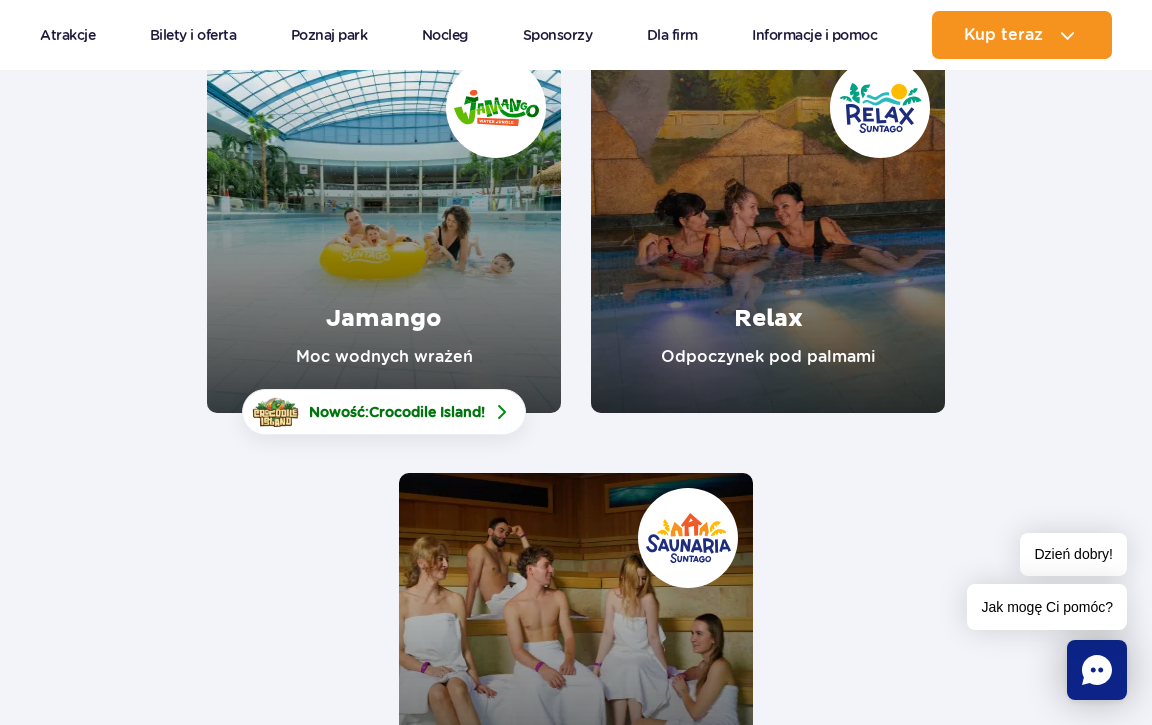 click at bounding box center [768, 228] 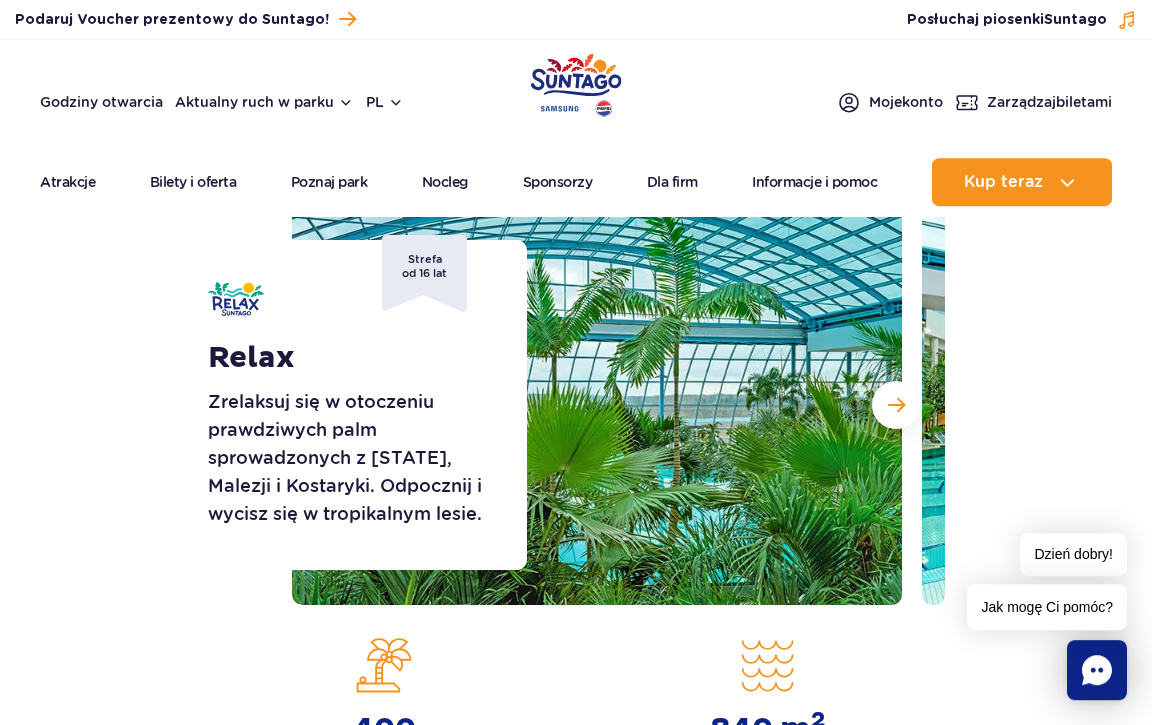 scroll, scrollTop: 0, scrollLeft: 0, axis: both 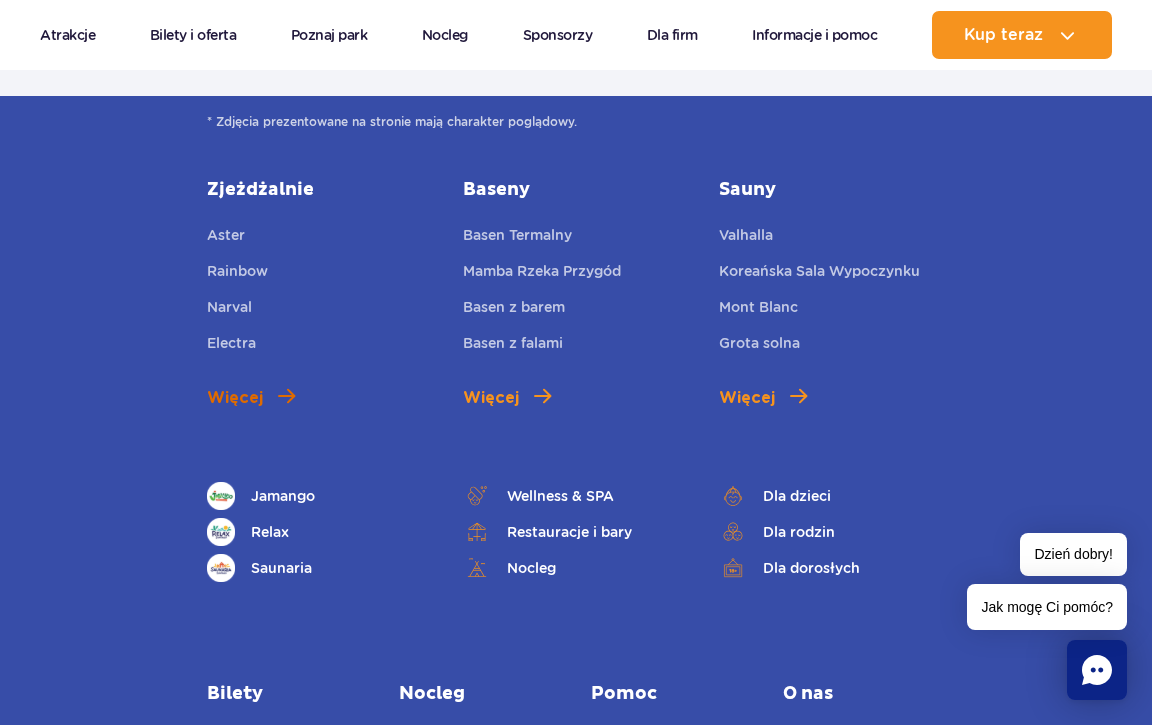click at bounding box center (286, 396) 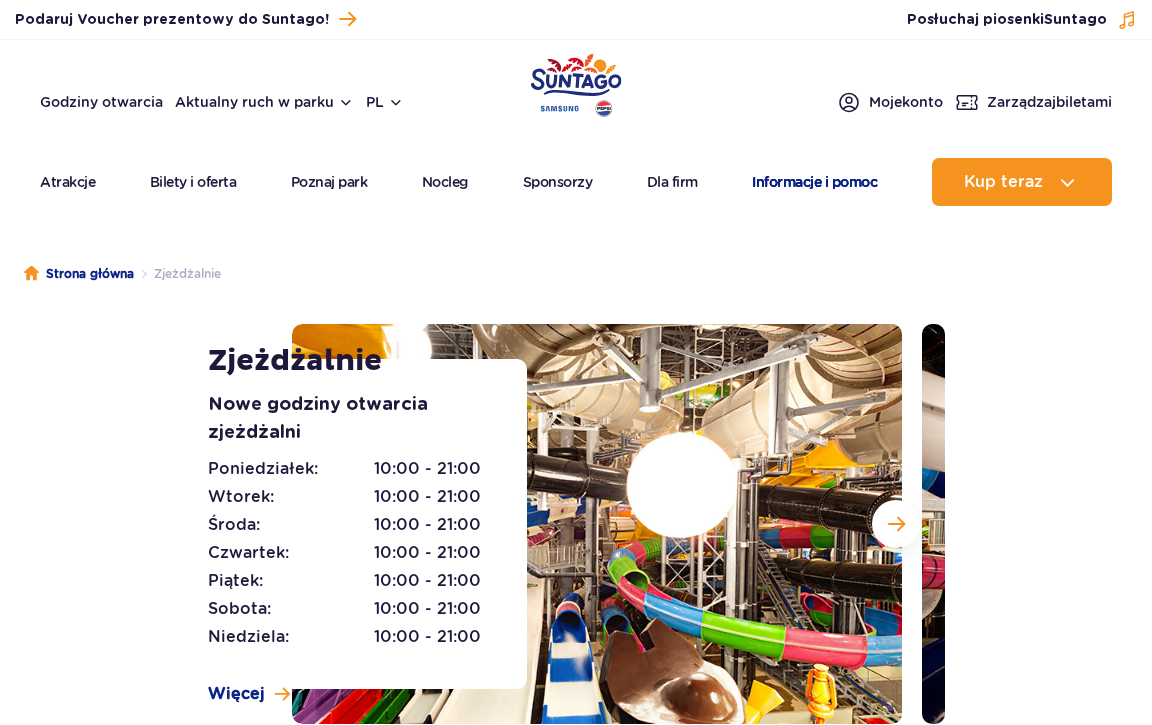 scroll, scrollTop: 0, scrollLeft: 0, axis: both 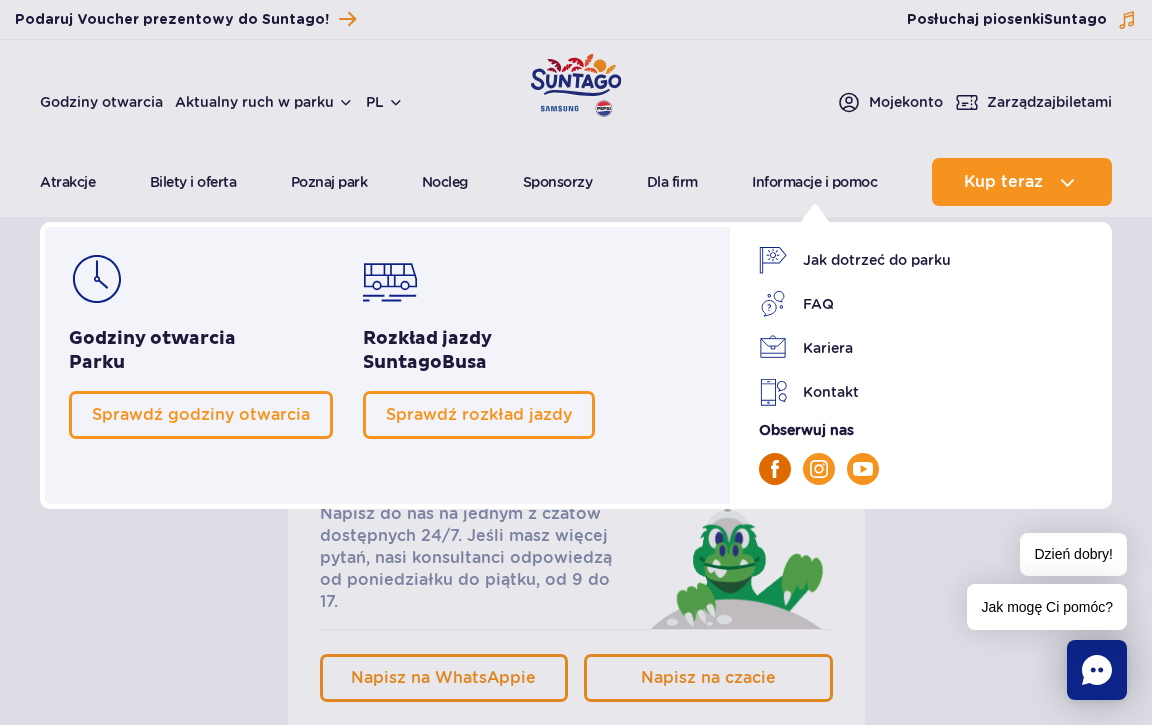 click at bounding box center [775, 469] 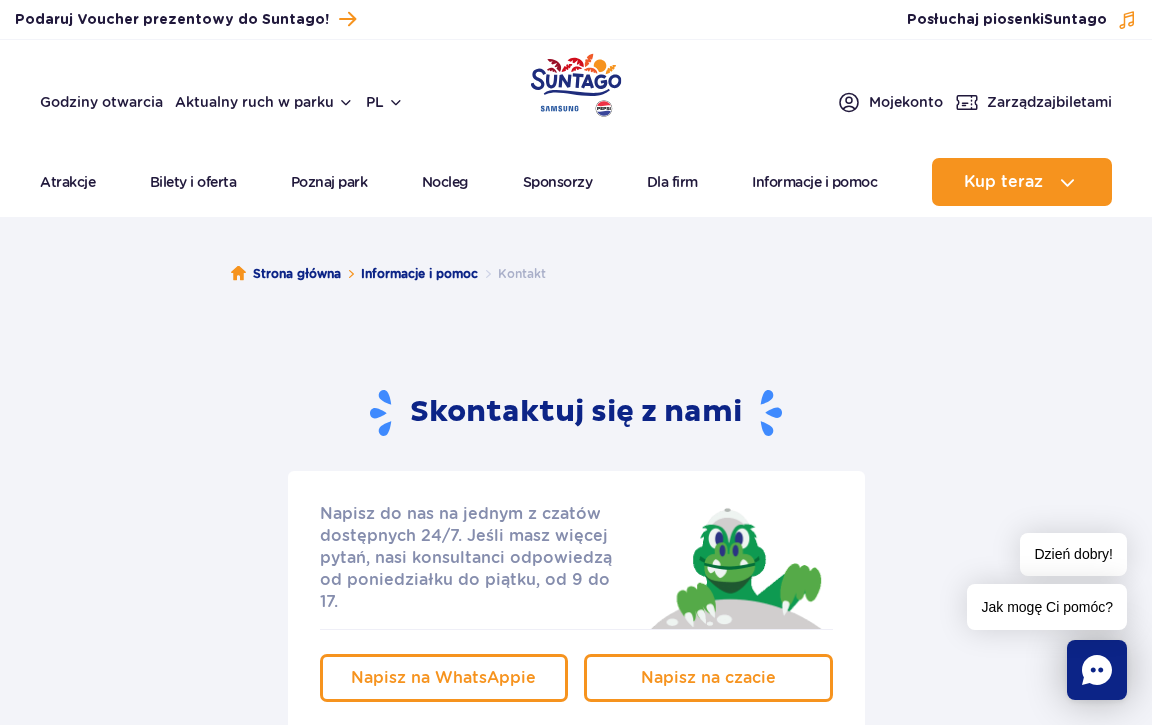 click 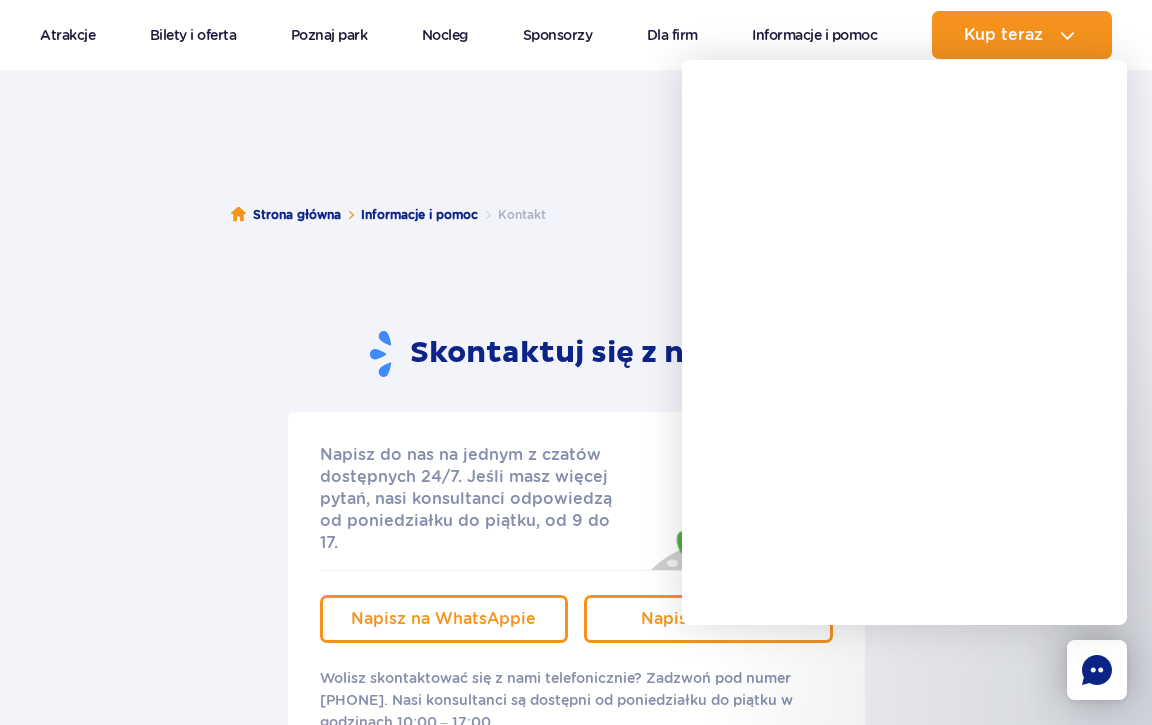 scroll, scrollTop: 0, scrollLeft: 0, axis: both 